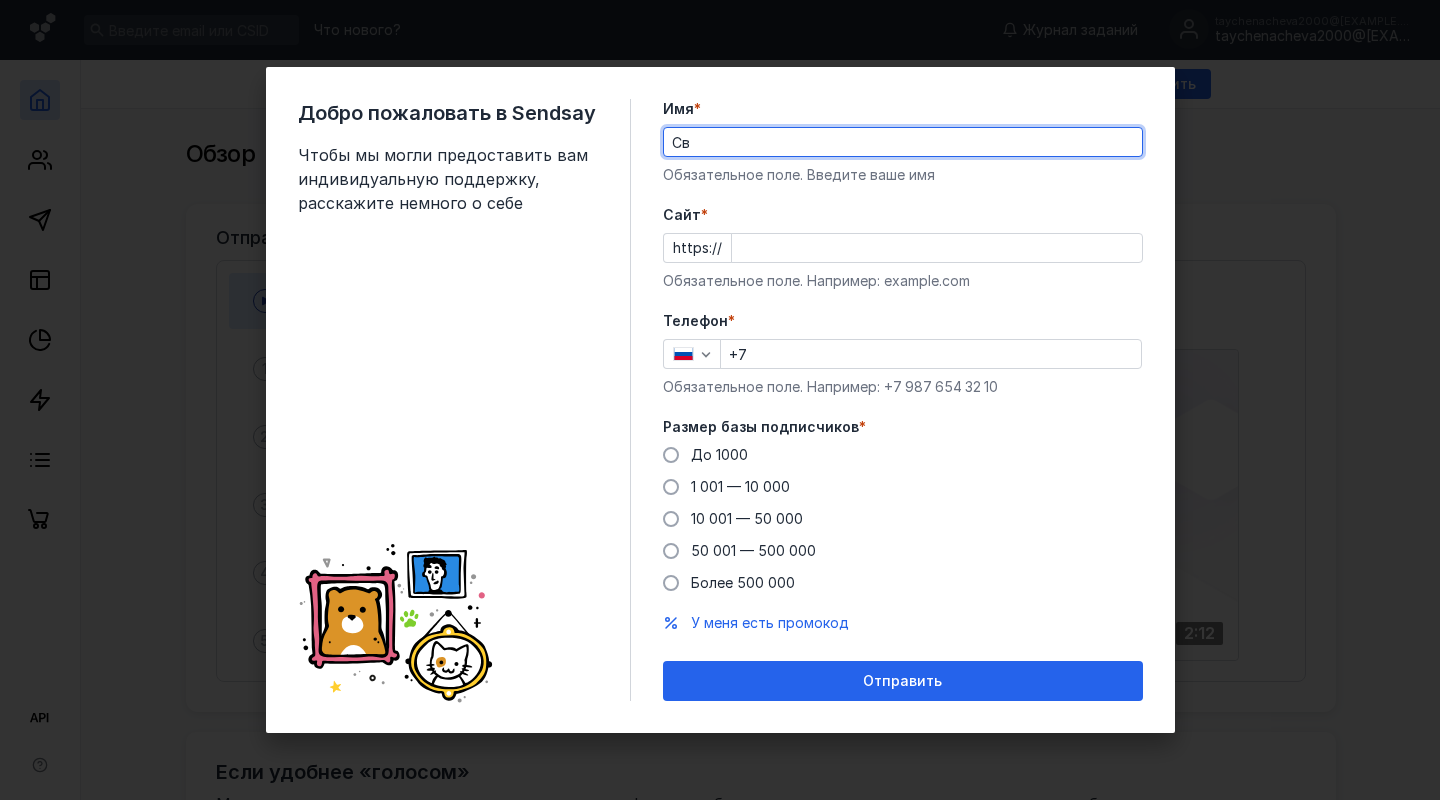 scroll, scrollTop: 0, scrollLeft: 0, axis: both 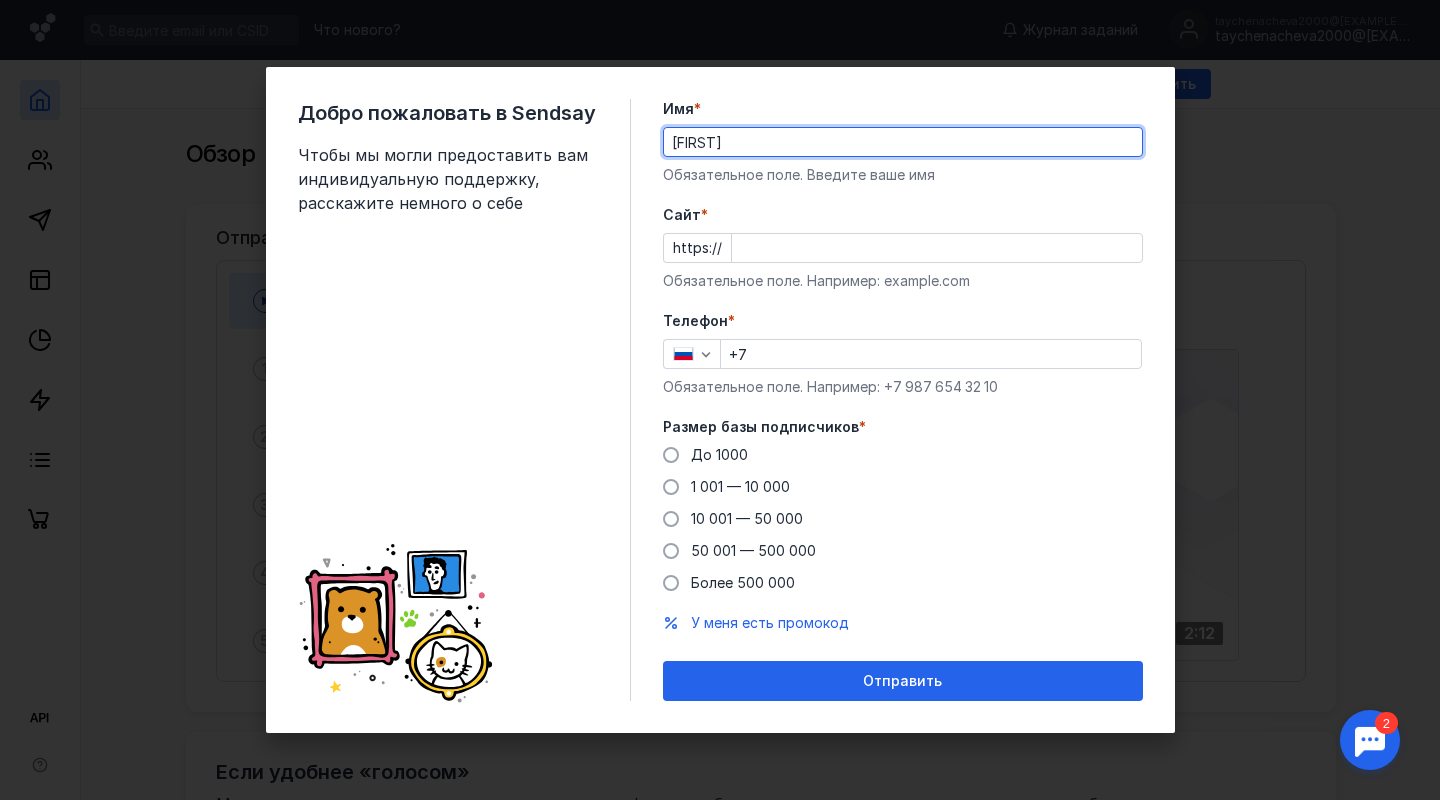 type on "[FIRST]" 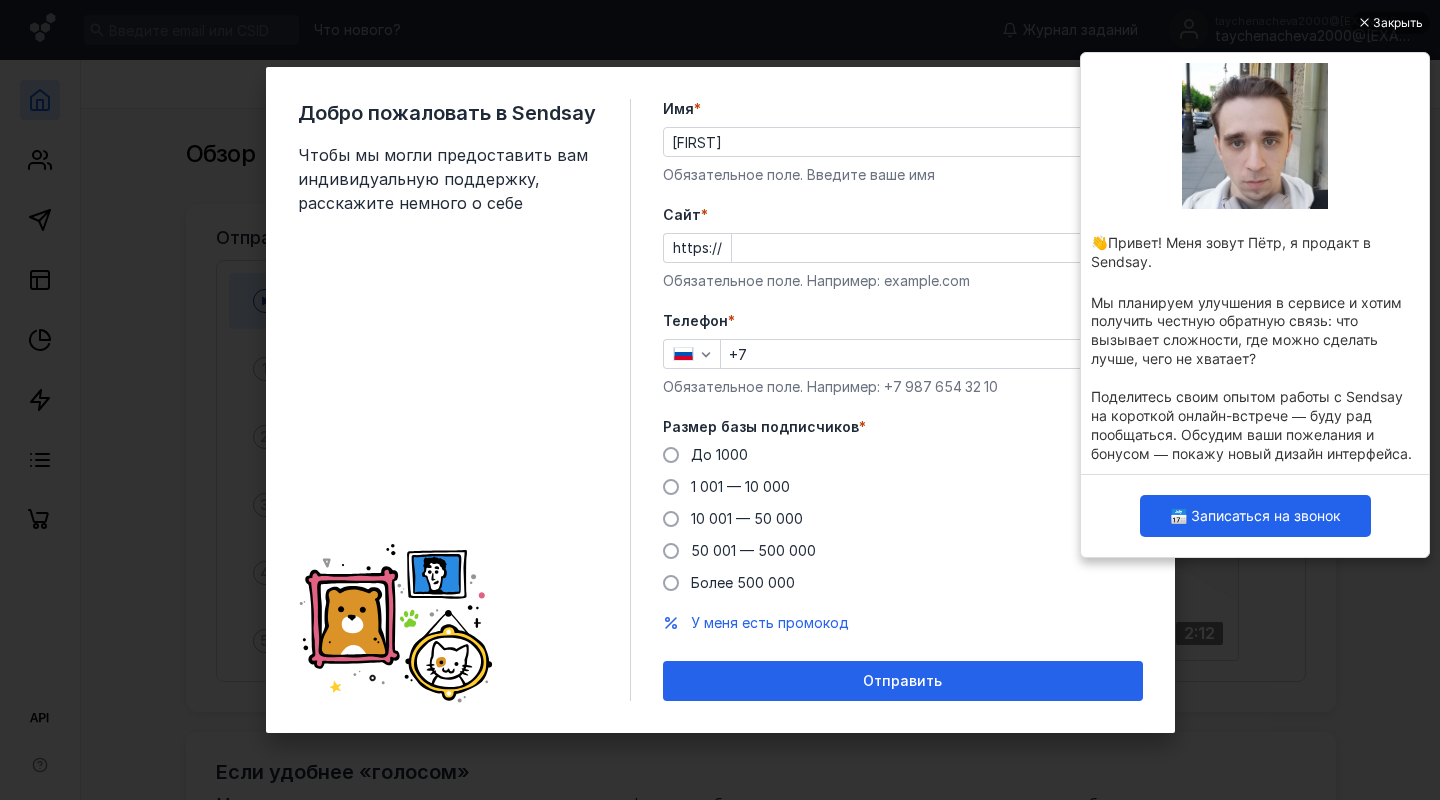 scroll, scrollTop: 0, scrollLeft: 0, axis: both 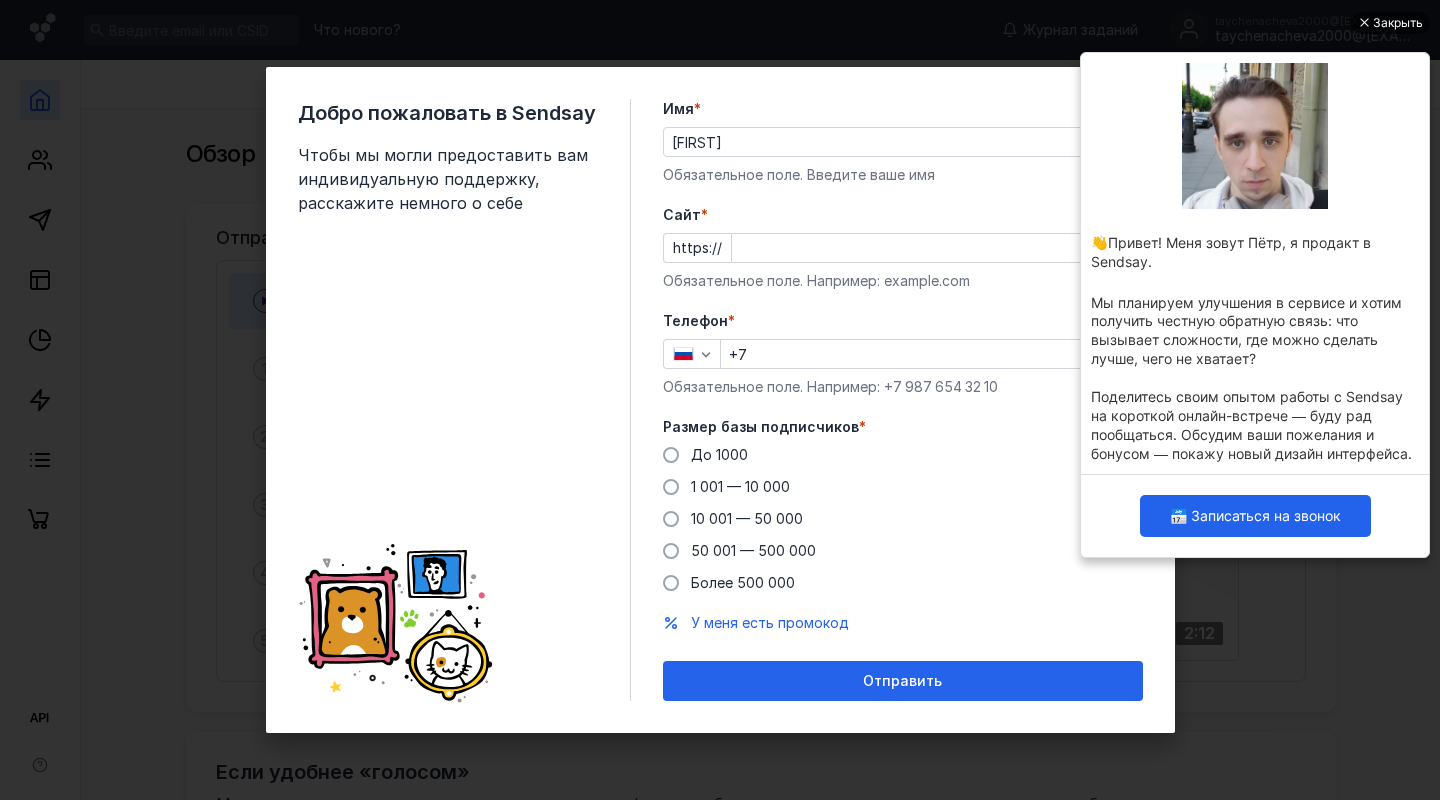 click on "Закрыть" at bounding box center (1398, 23) 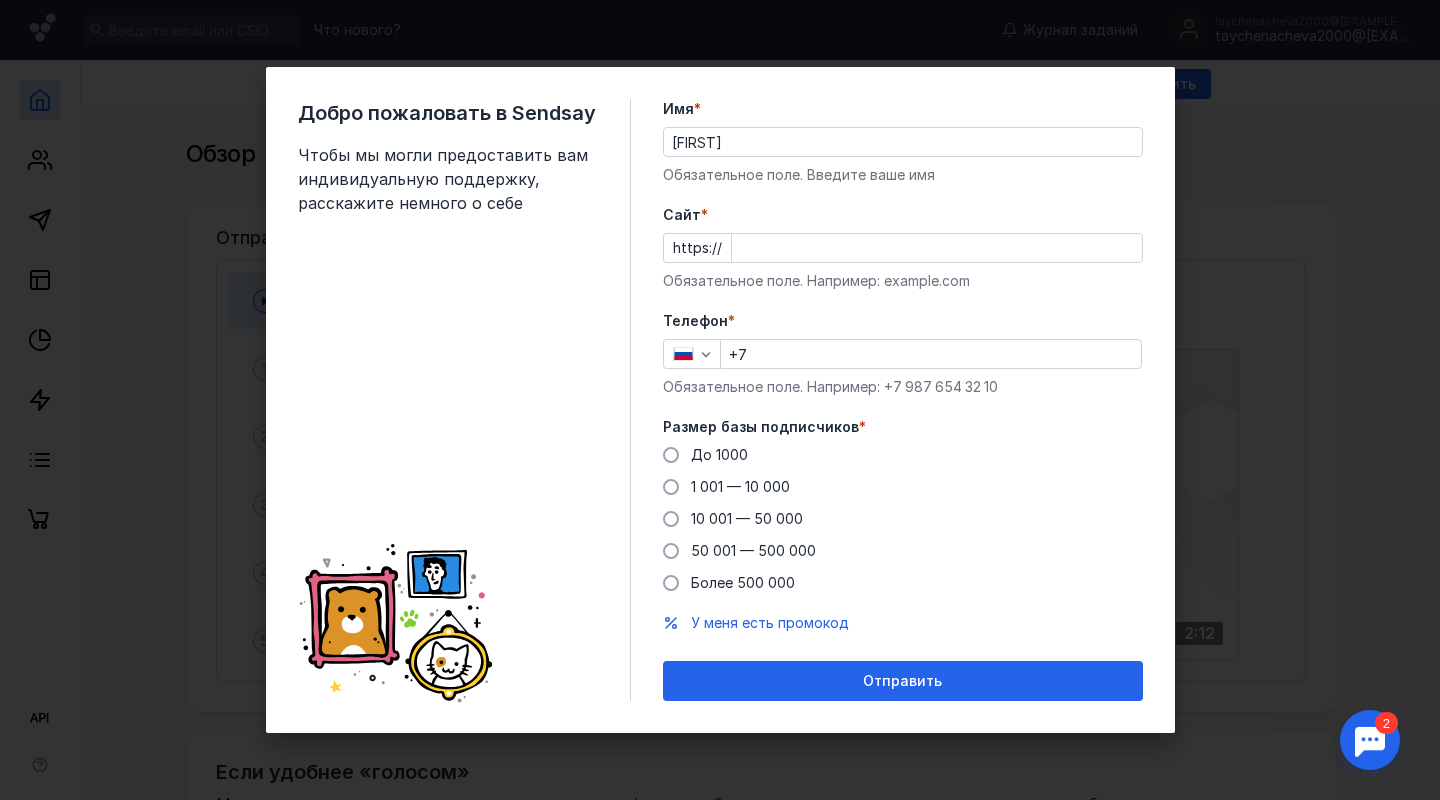 scroll, scrollTop: 0, scrollLeft: 0, axis: both 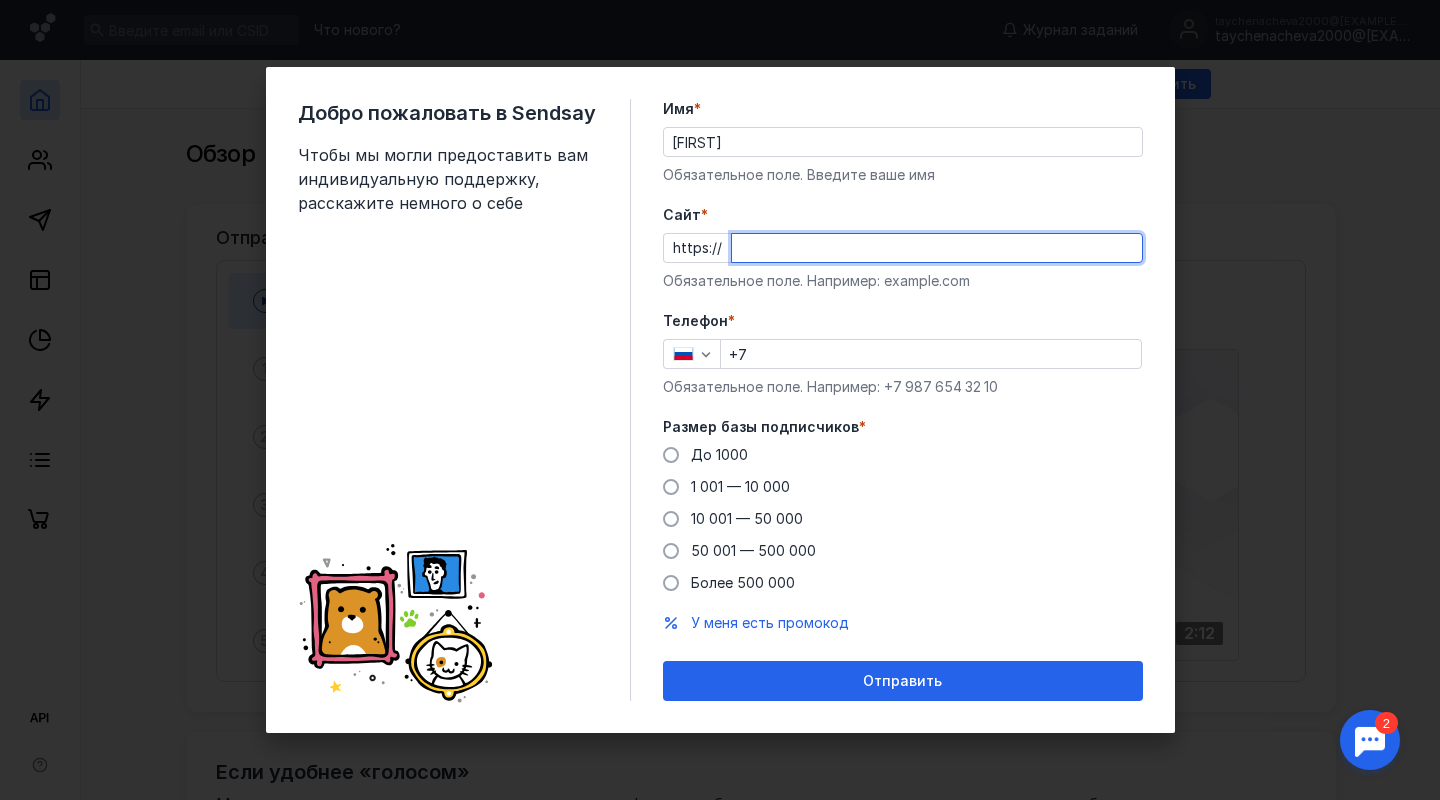 click on "Cайт  *" at bounding box center (937, 248) 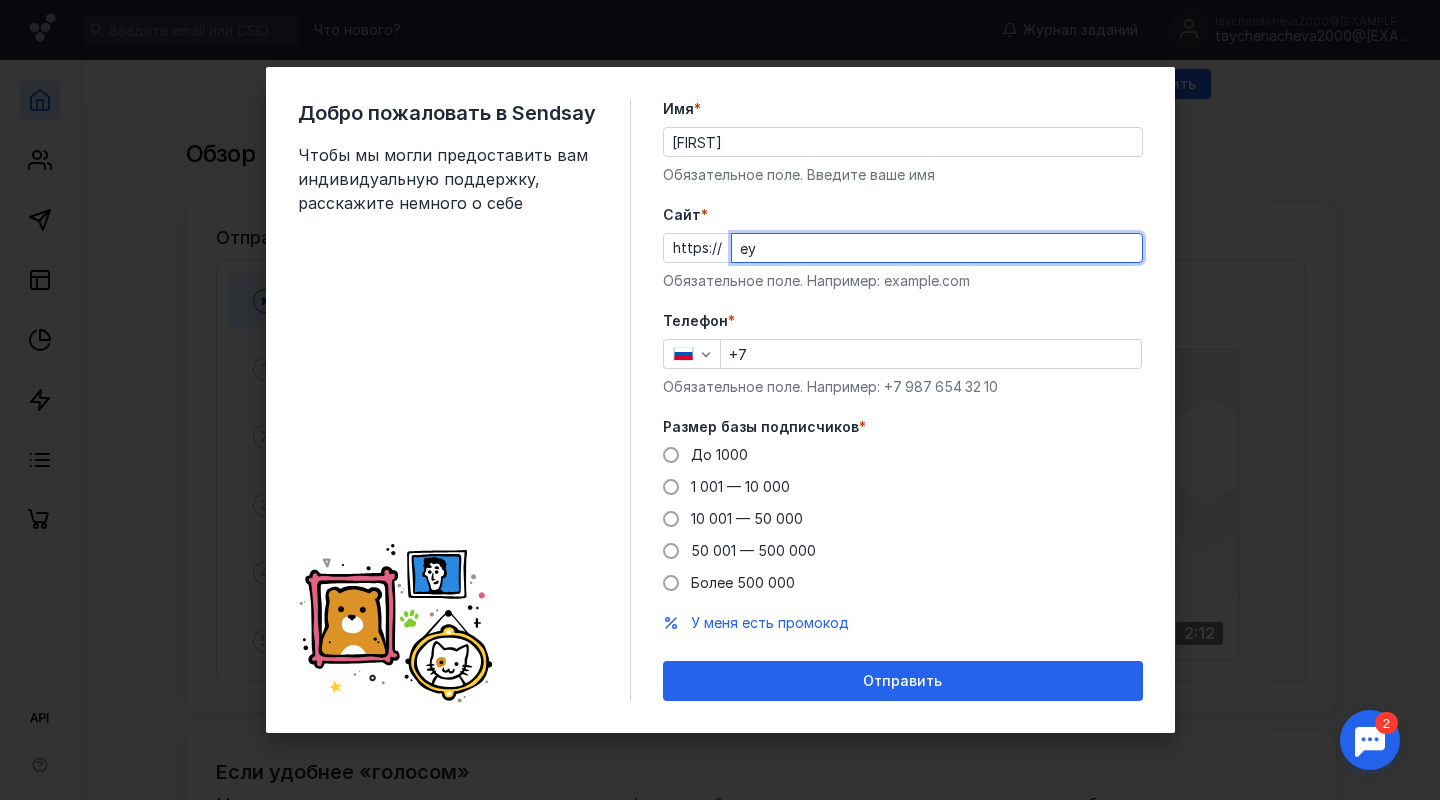 type on "е" 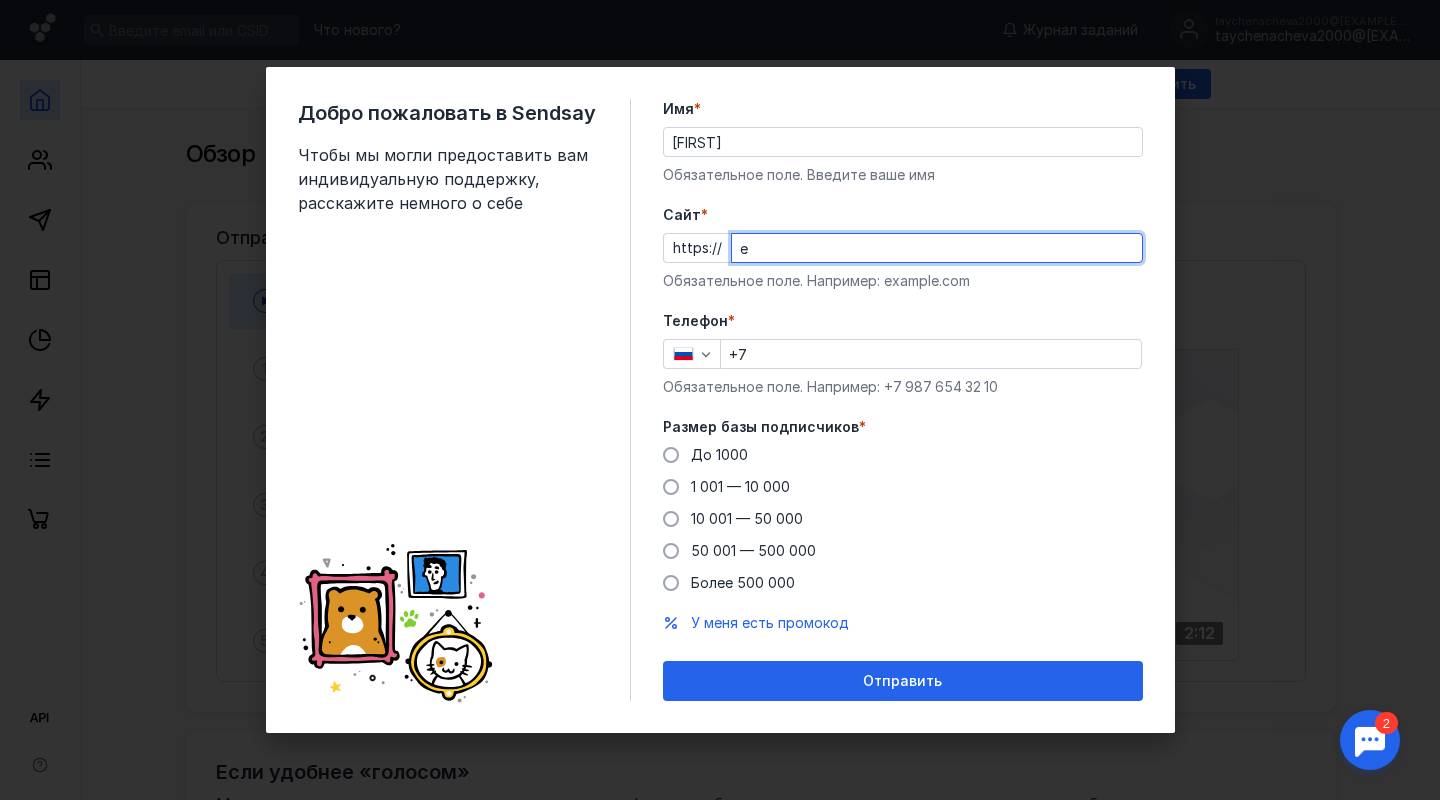 type 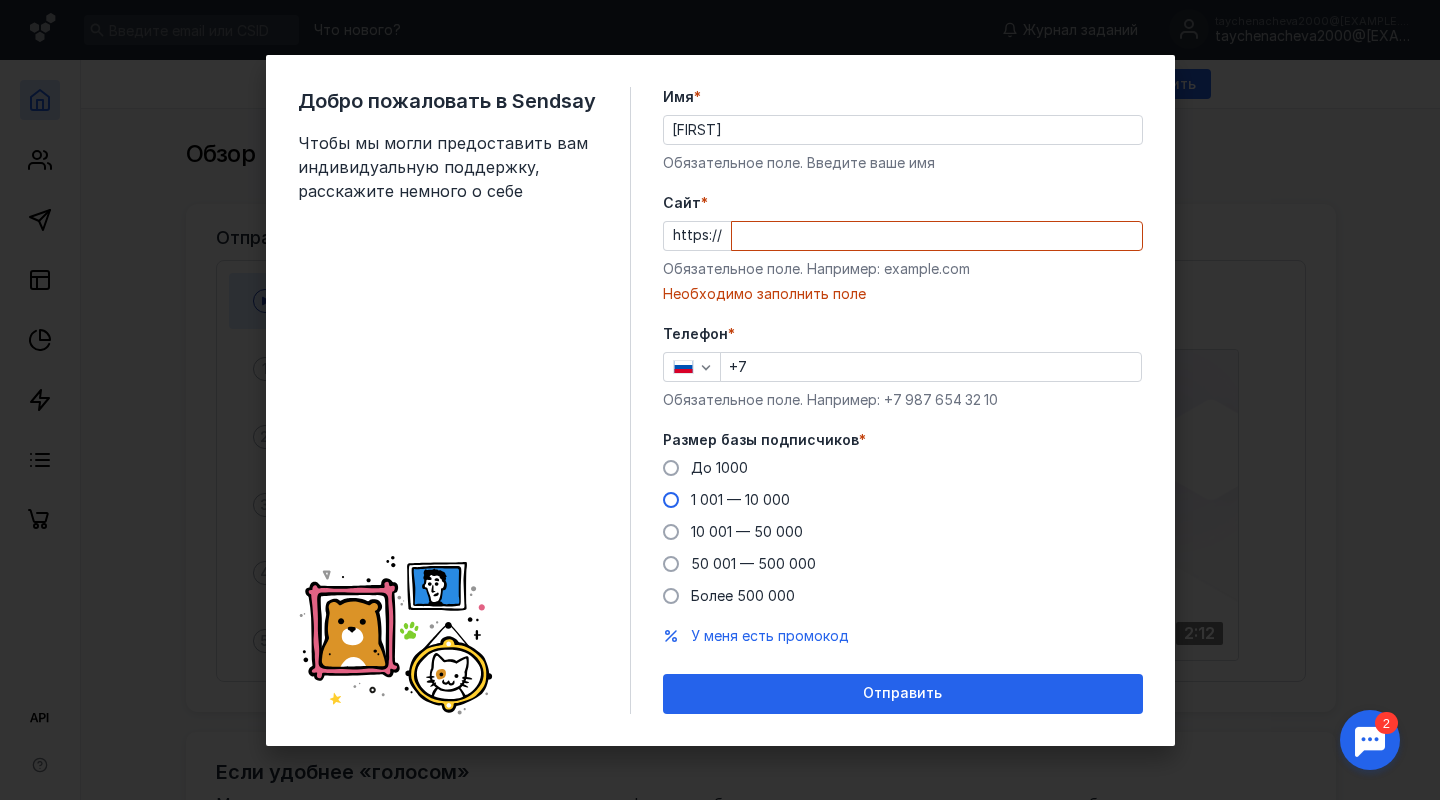 click on "1 001 — 10 000" at bounding box center (740, 499) 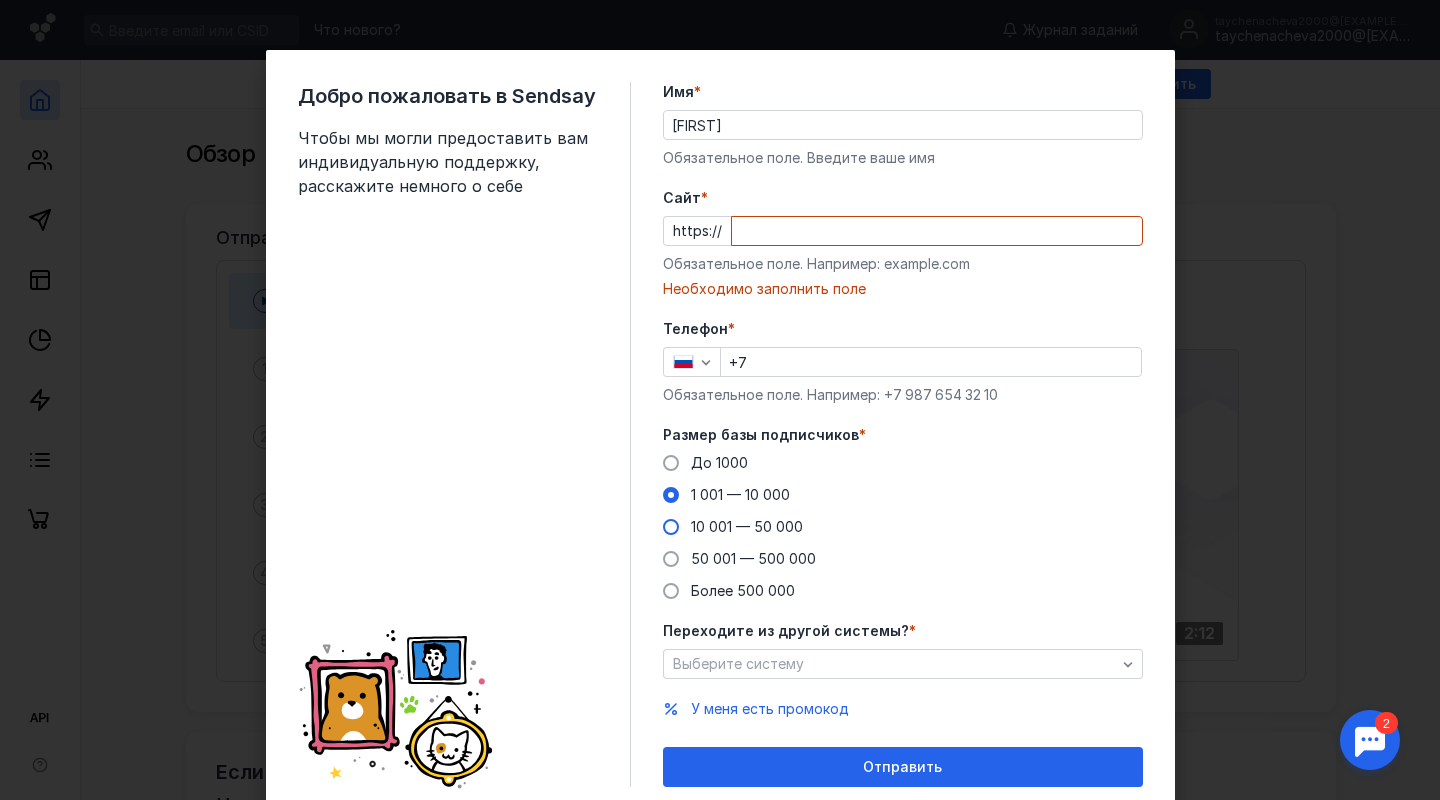 click on "10 001 — 50 000" at bounding box center [747, 526] 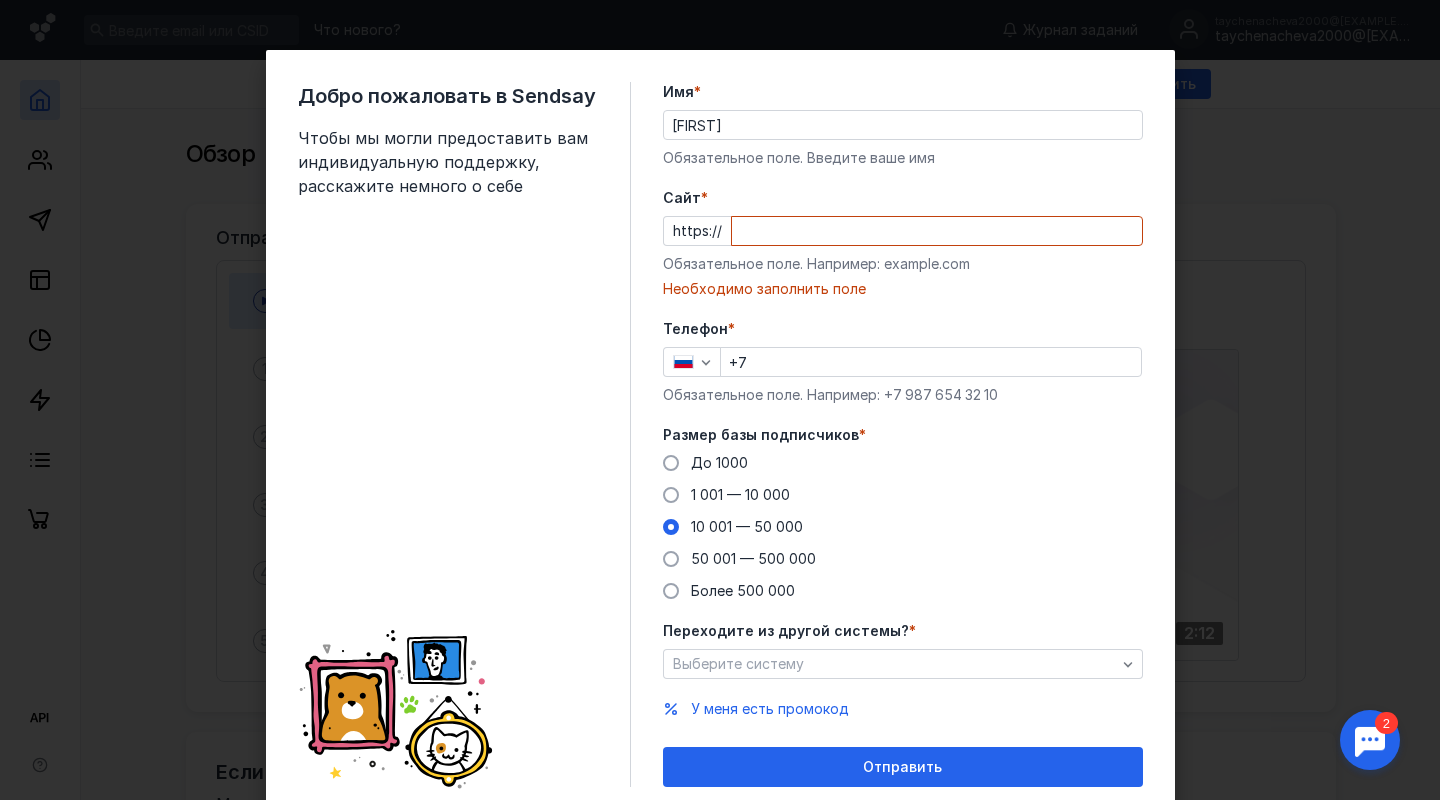 scroll, scrollTop: 69, scrollLeft: 0, axis: vertical 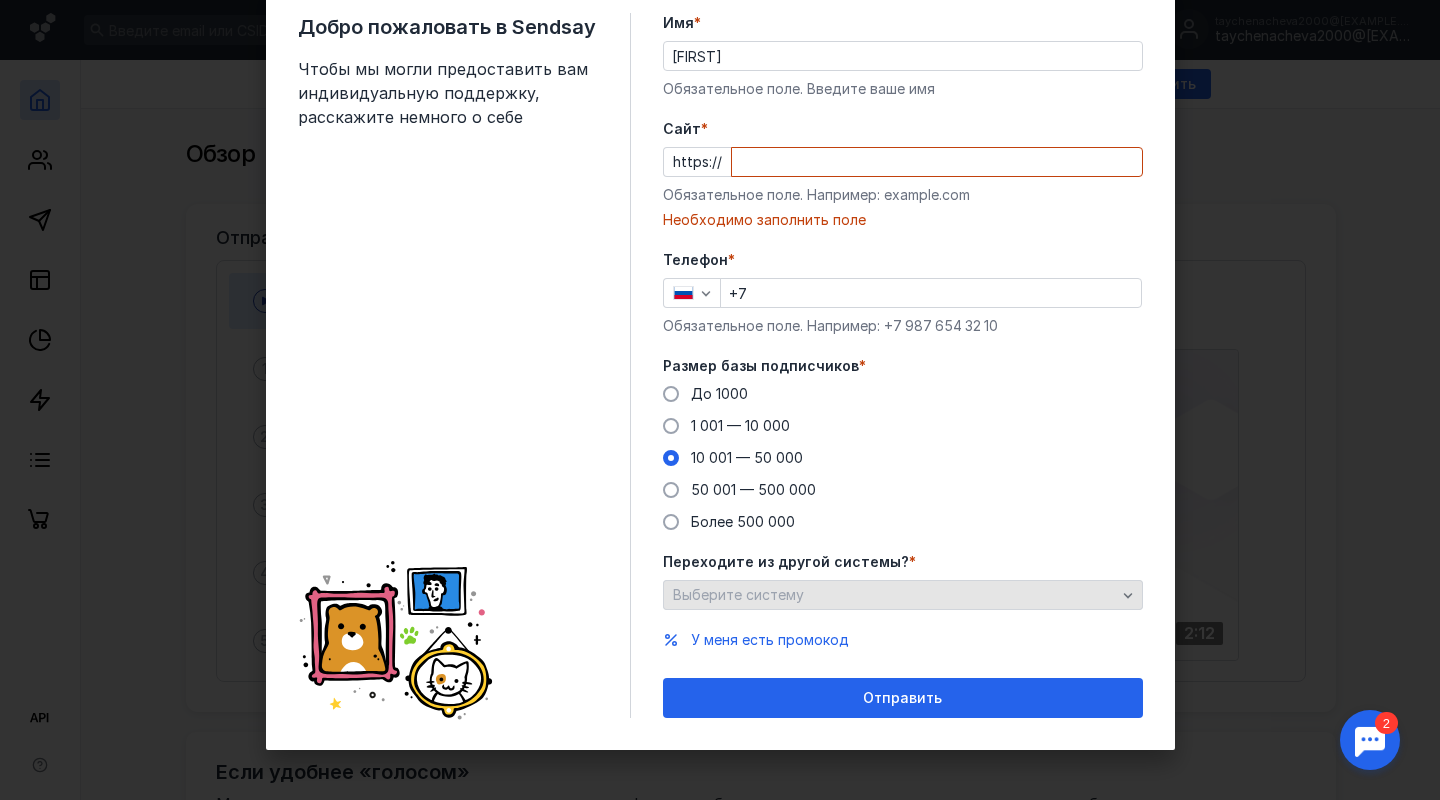 click on "Выберите систему" at bounding box center (894, 595) 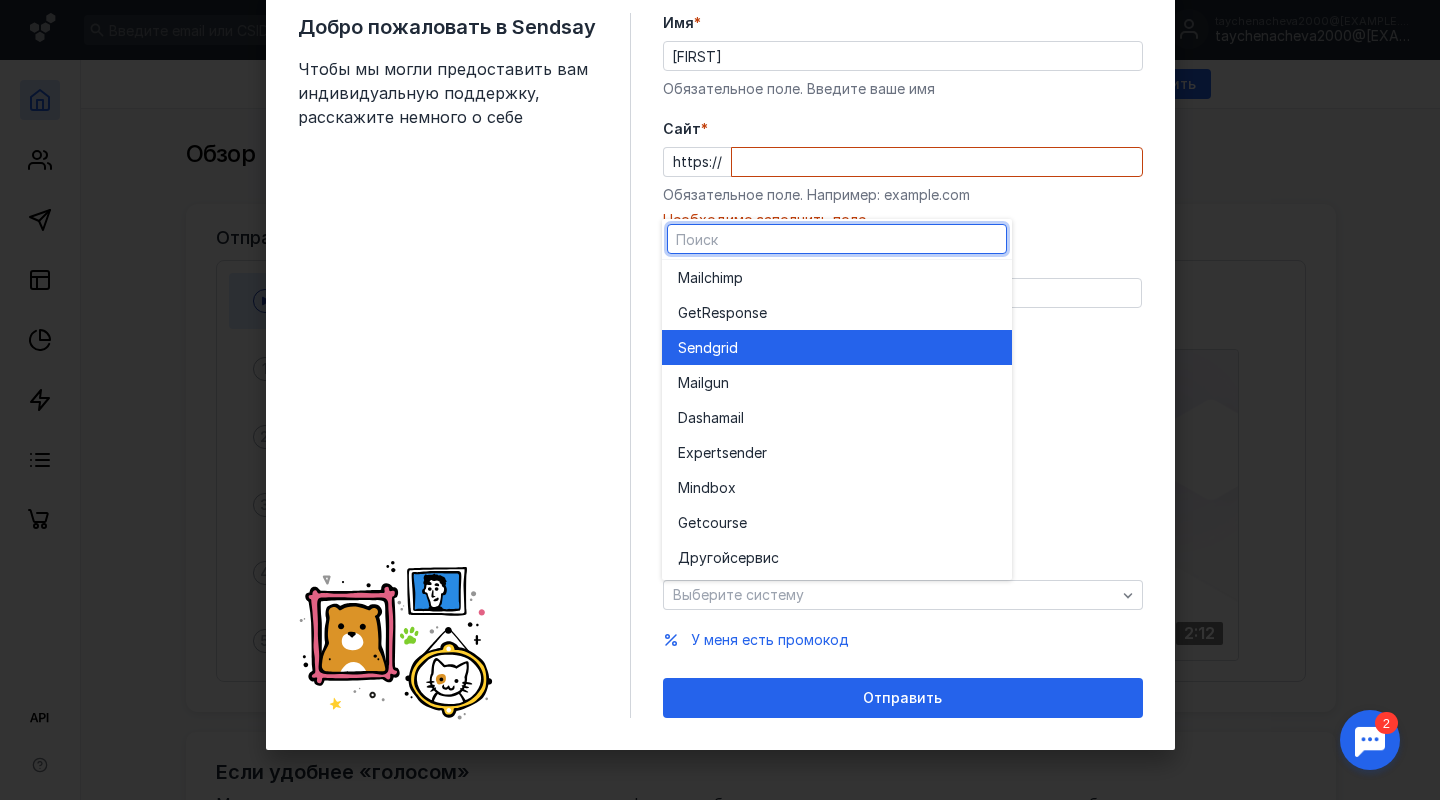 scroll, scrollTop: 0, scrollLeft: 0, axis: both 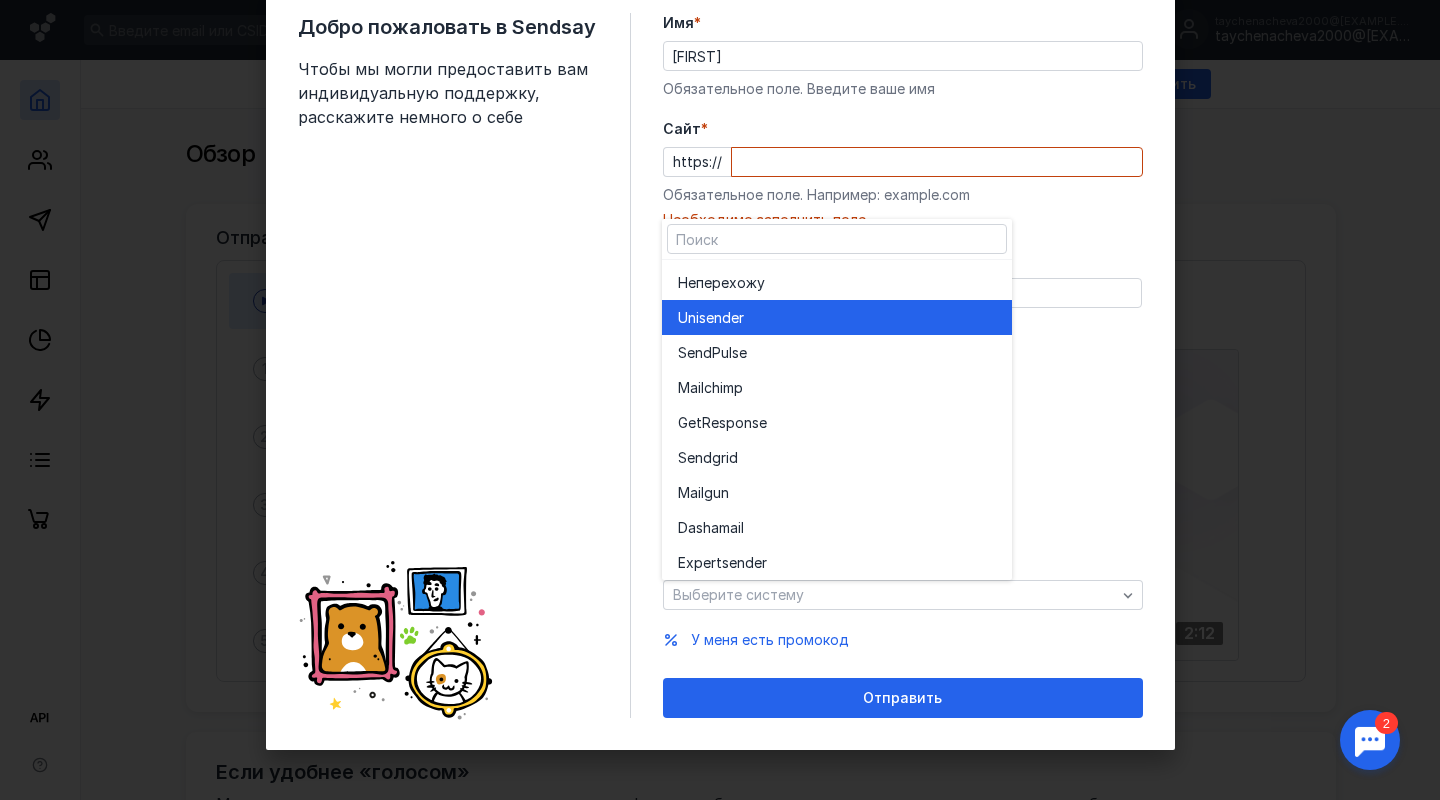 click on "Unisende r" at bounding box center [837, 318] 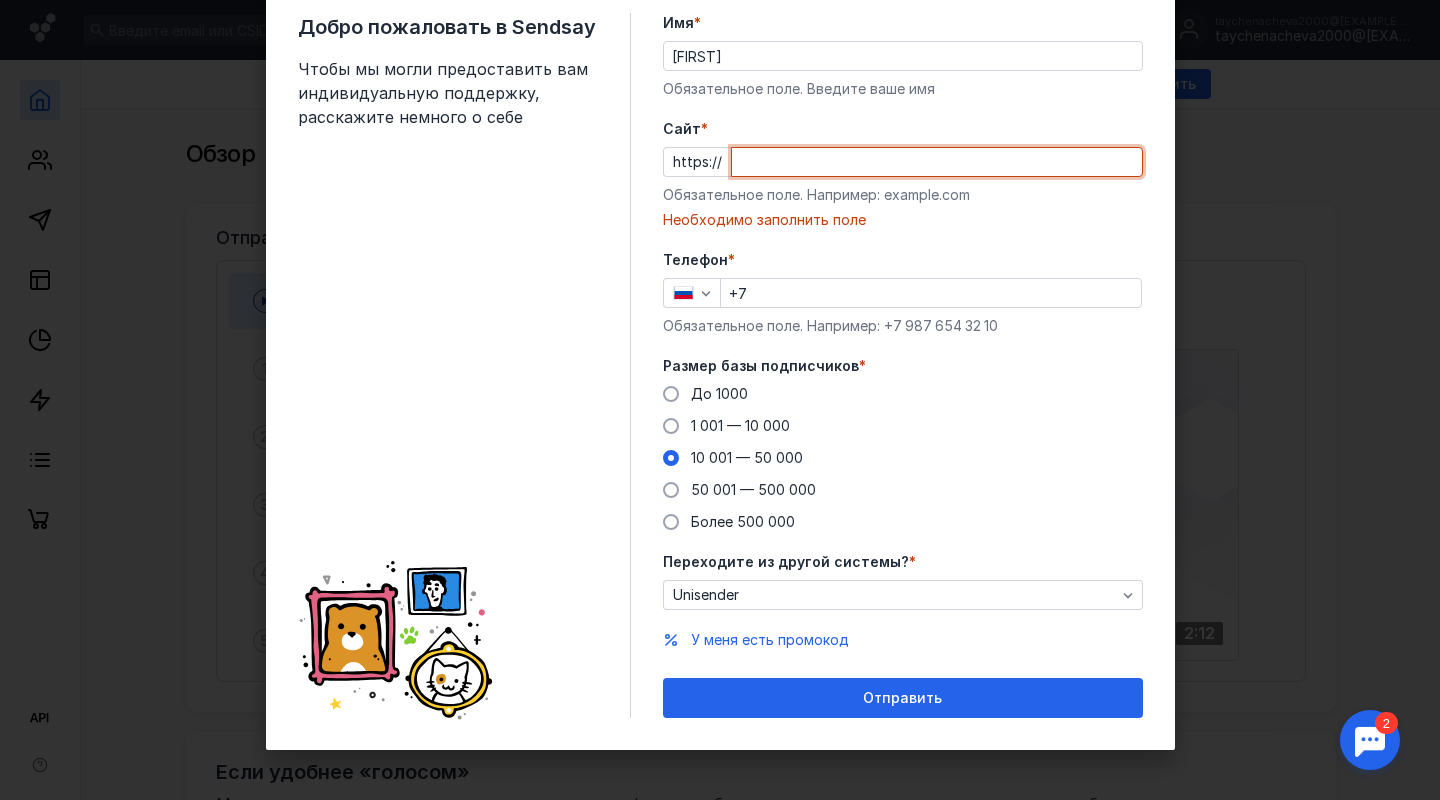 click on "Cайт  *" at bounding box center (937, 162) 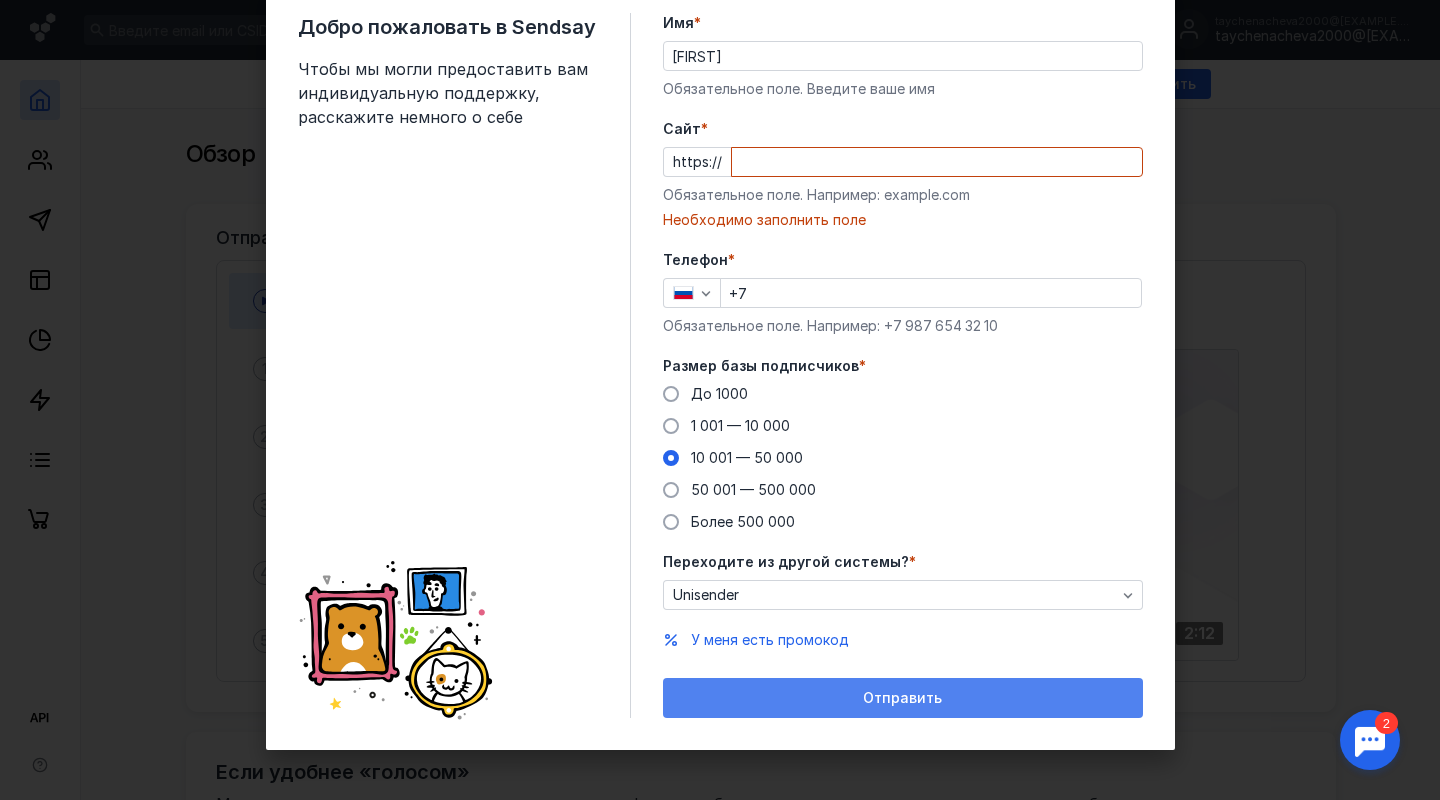 click on "Отправить" at bounding box center (903, 698) 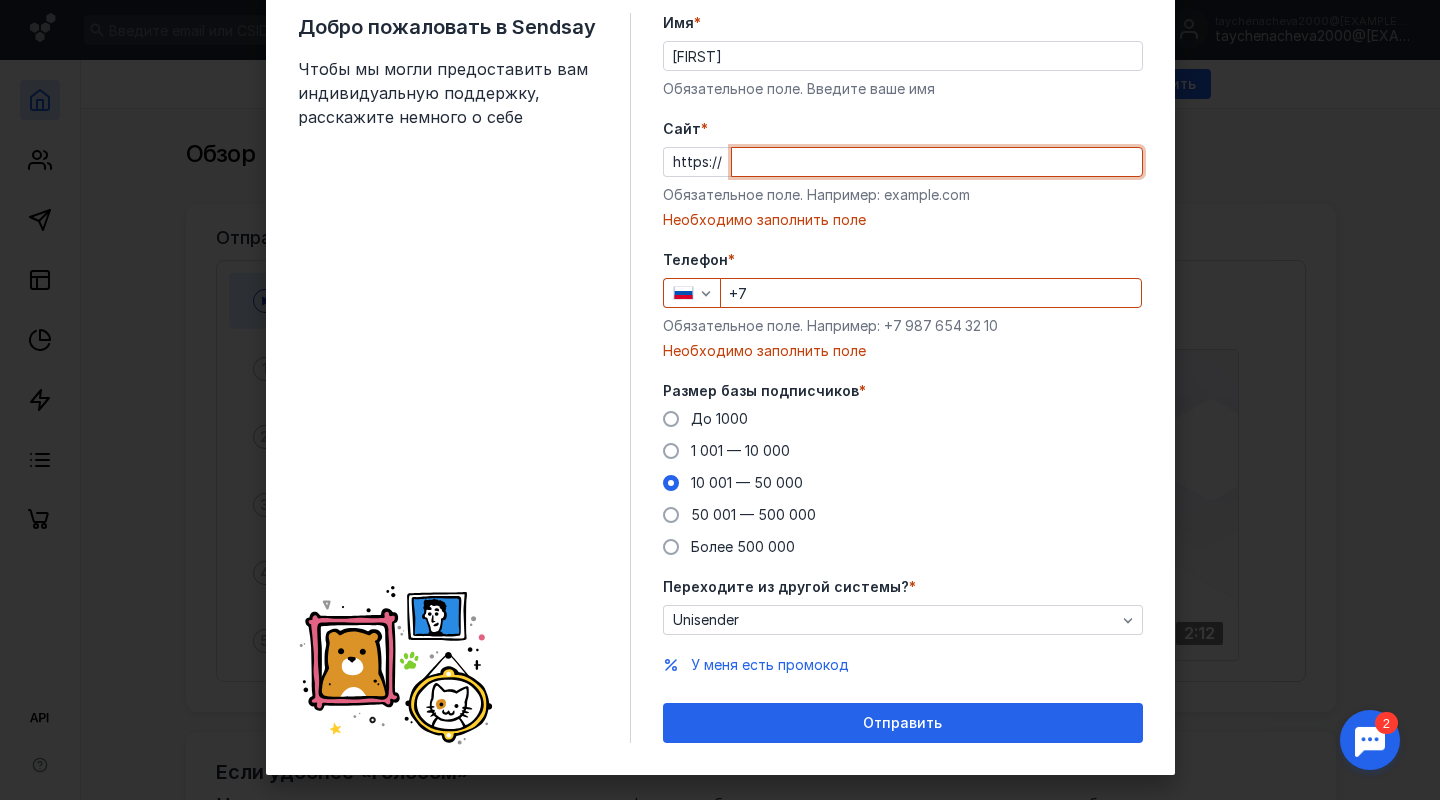click on "Cайт  *" at bounding box center [937, 162] 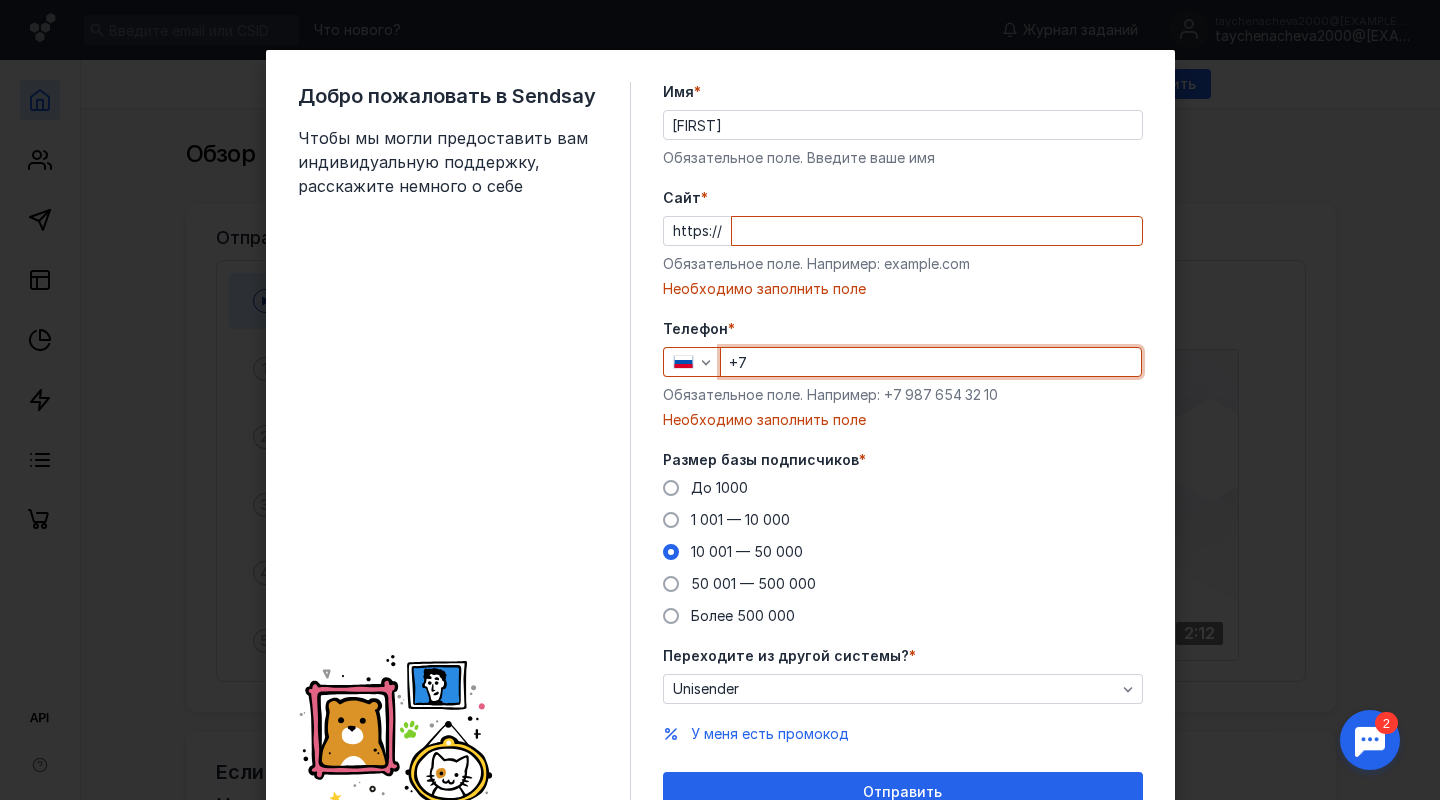 click on "+7" at bounding box center [931, 362] 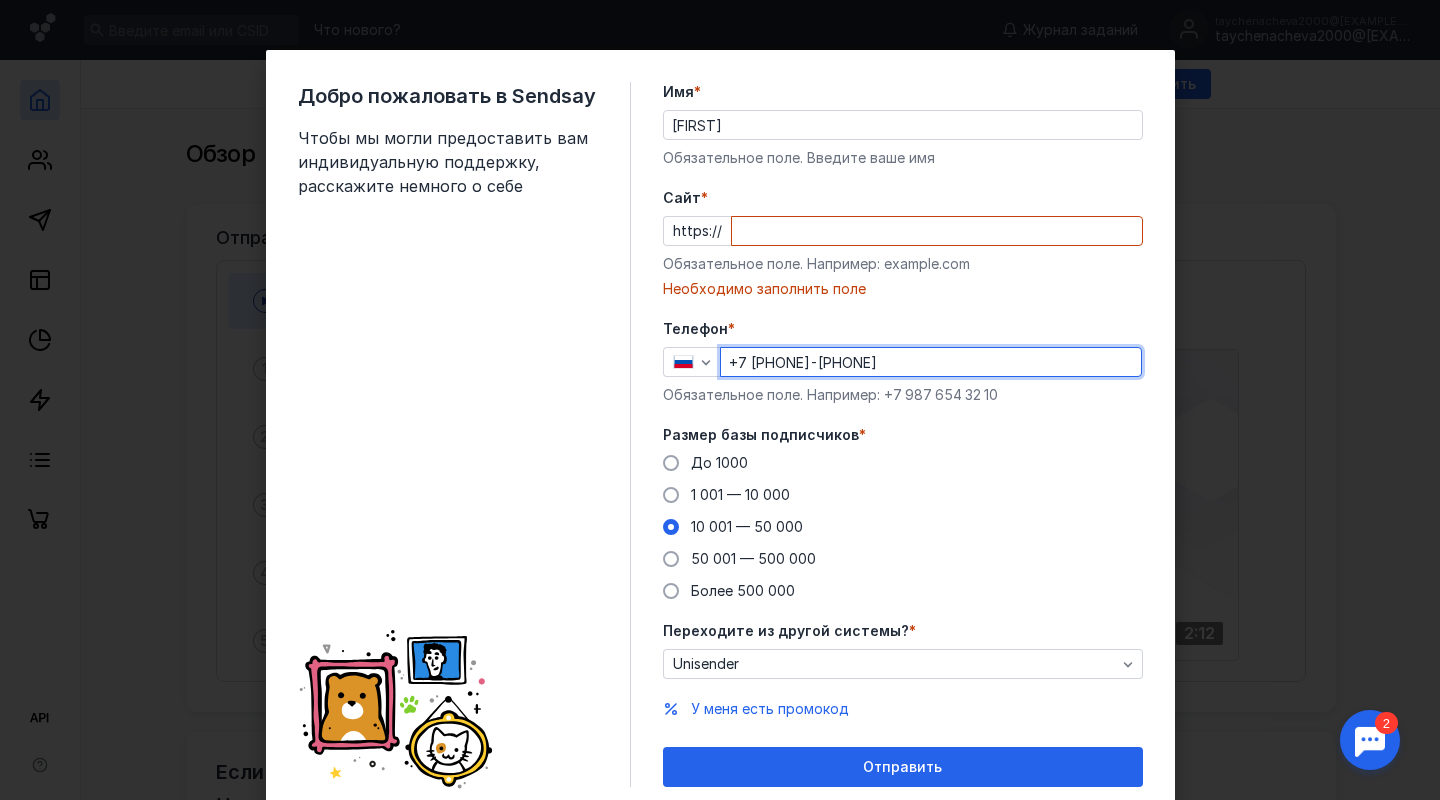 type on "+7 [PHONE]-[PHONE]" 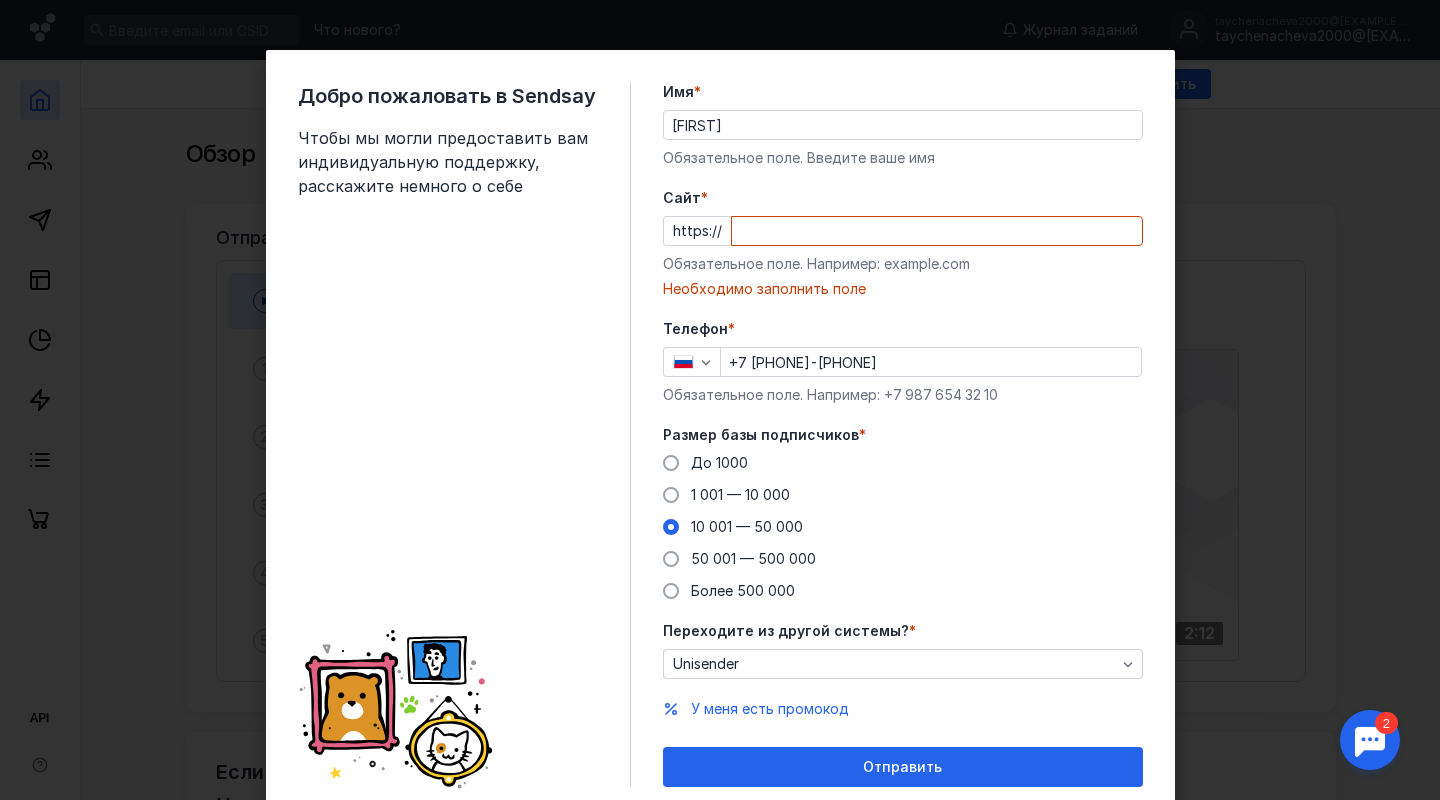 click on "Необходимо заполнить поле" at bounding box center [903, 289] 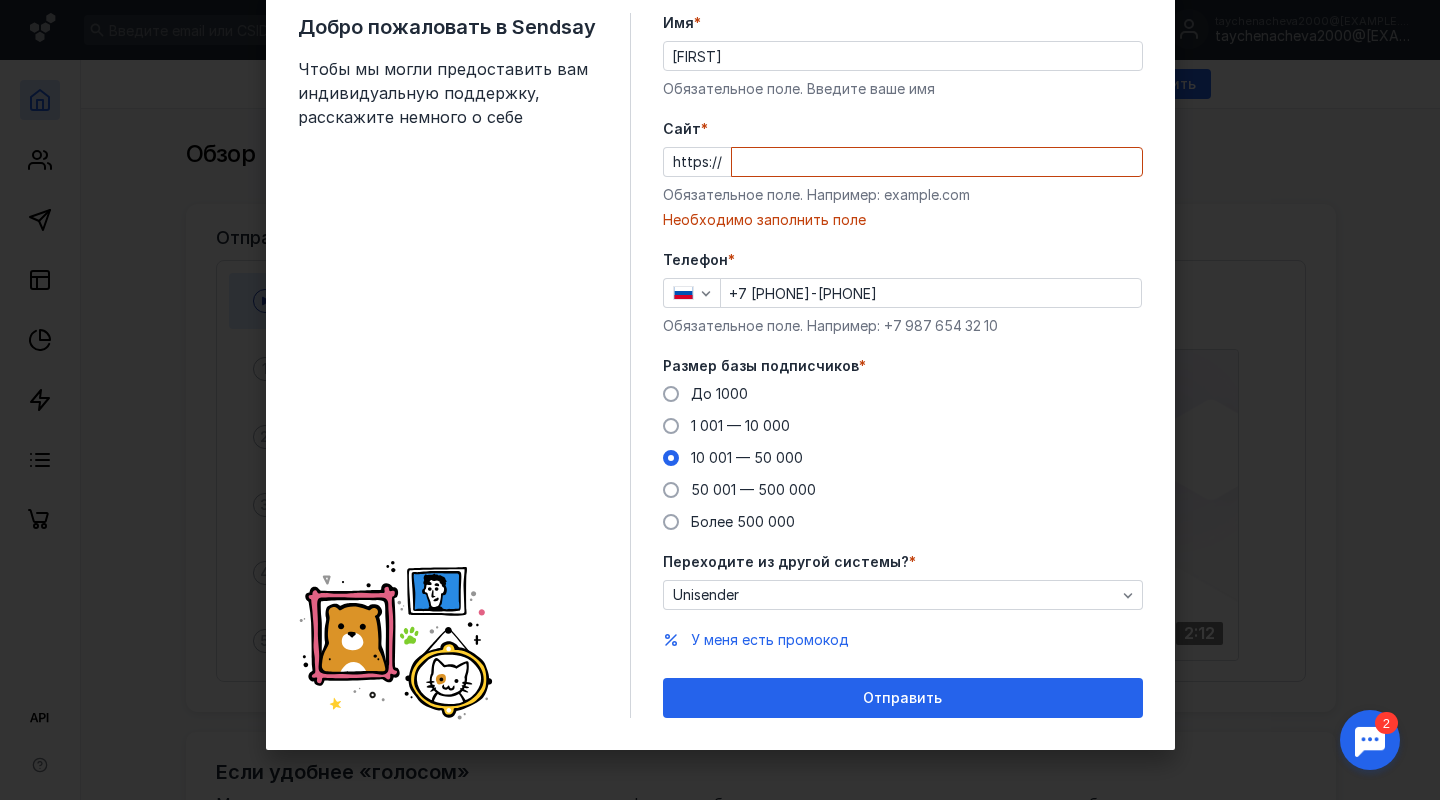scroll, scrollTop: 0, scrollLeft: 0, axis: both 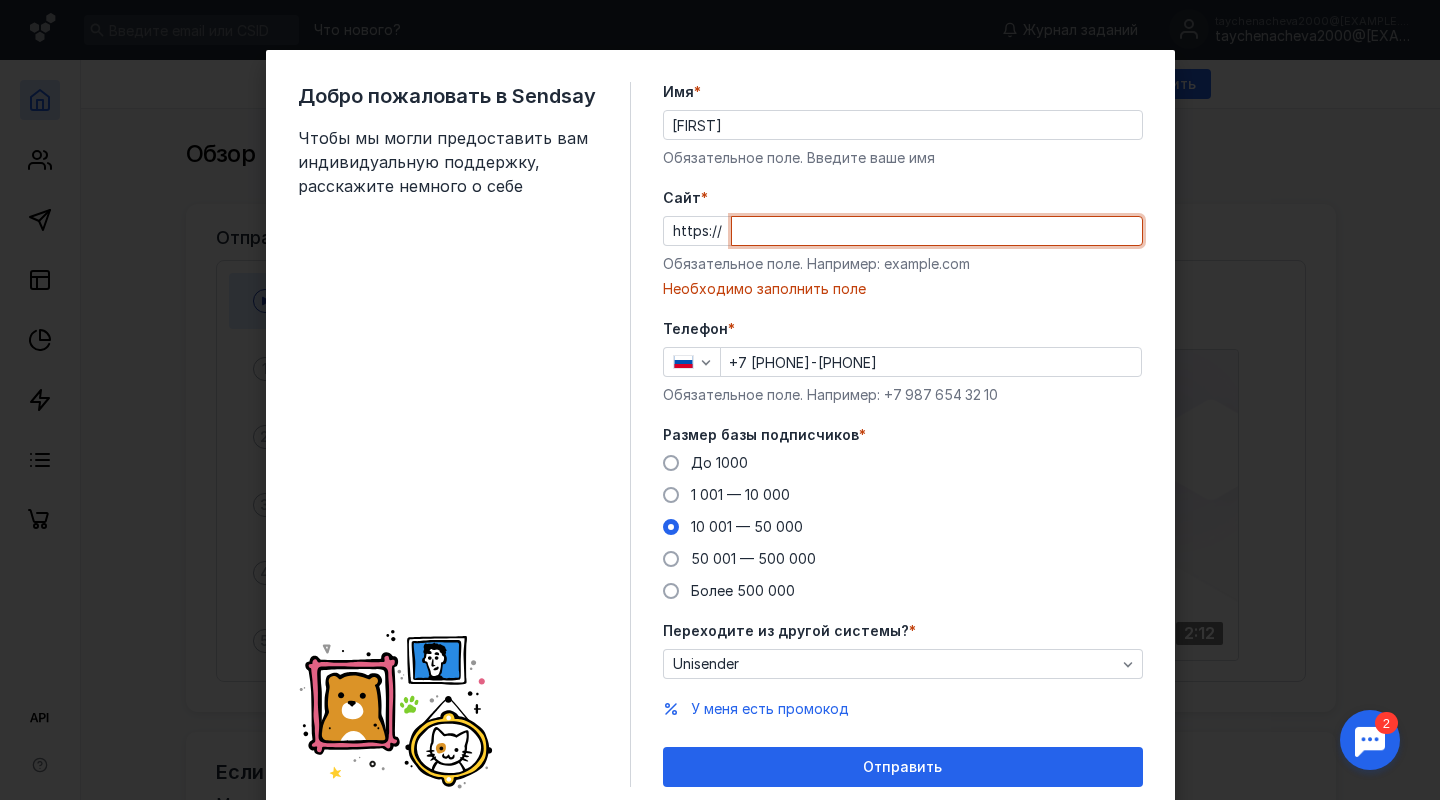 click on "Cайт  *" at bounding box center (937, 231) 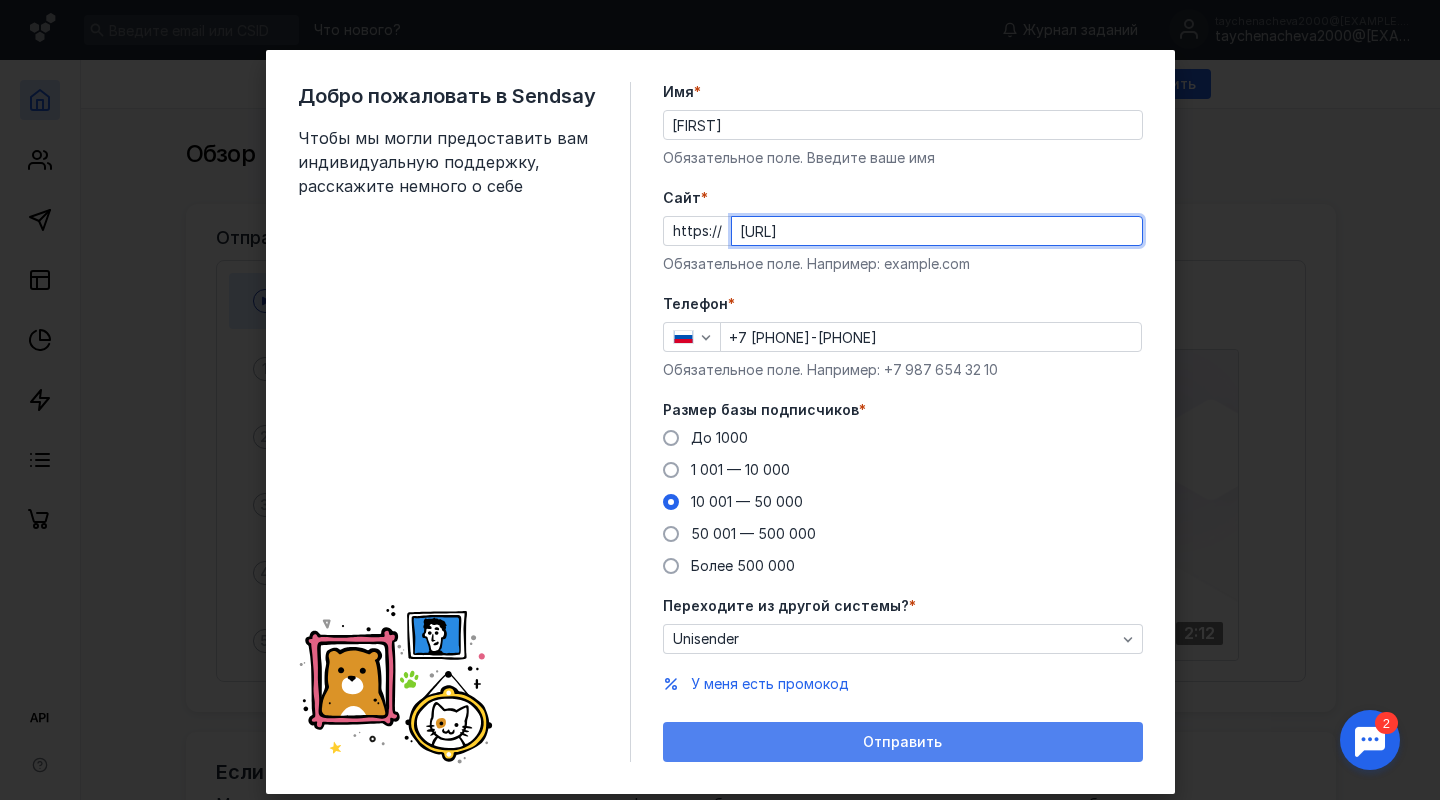 type on "[URL]" 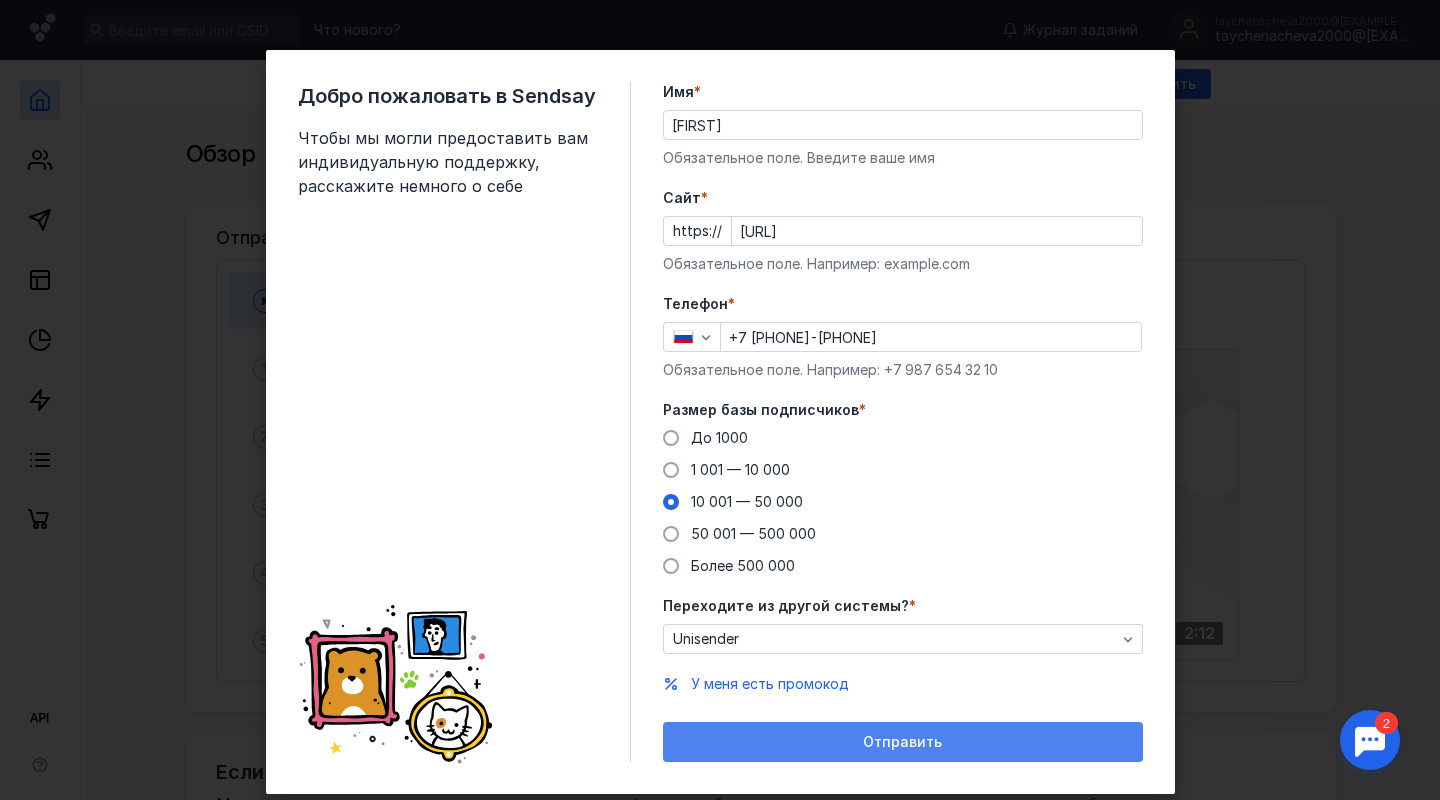 click on "Отправить" at bounding box center [902, 742] 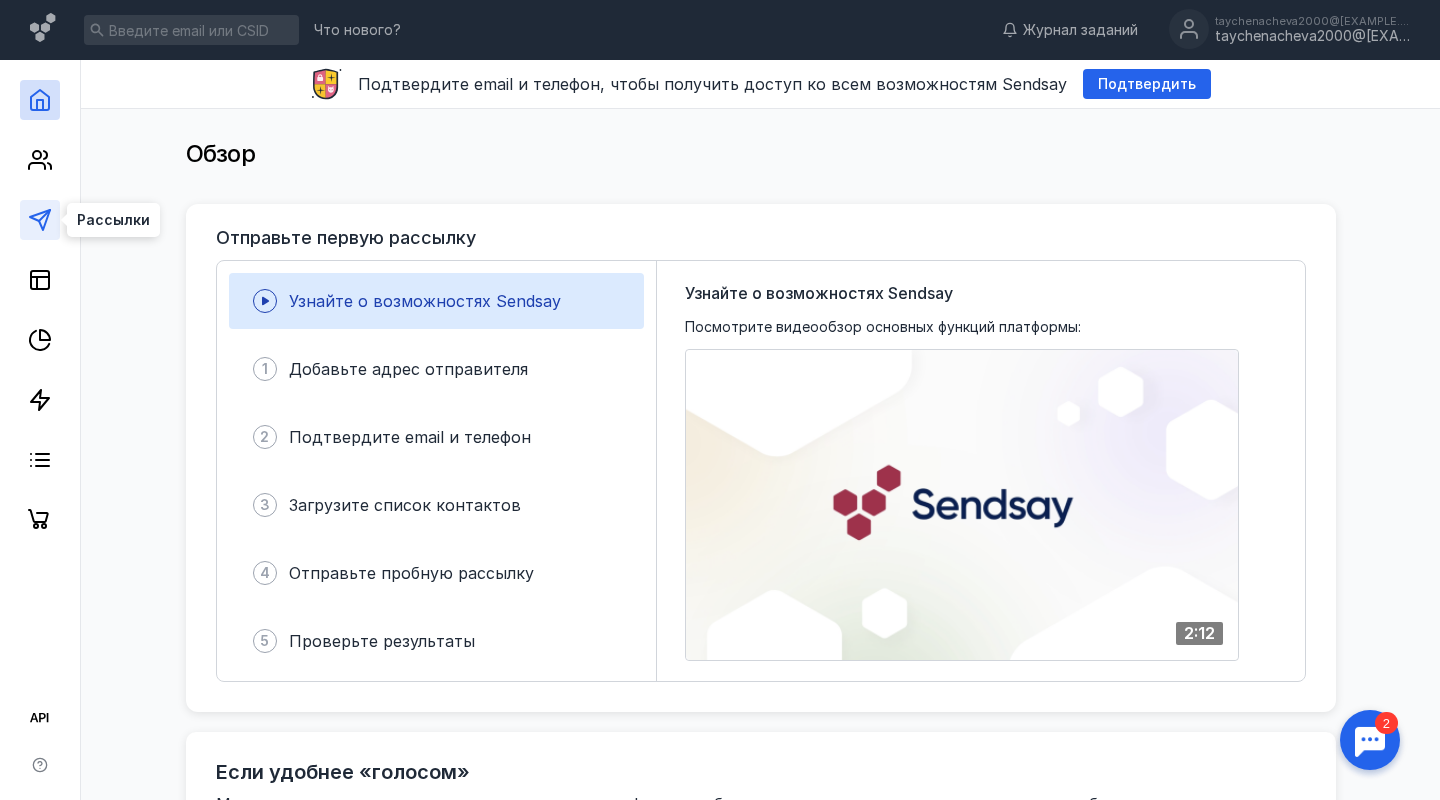 click 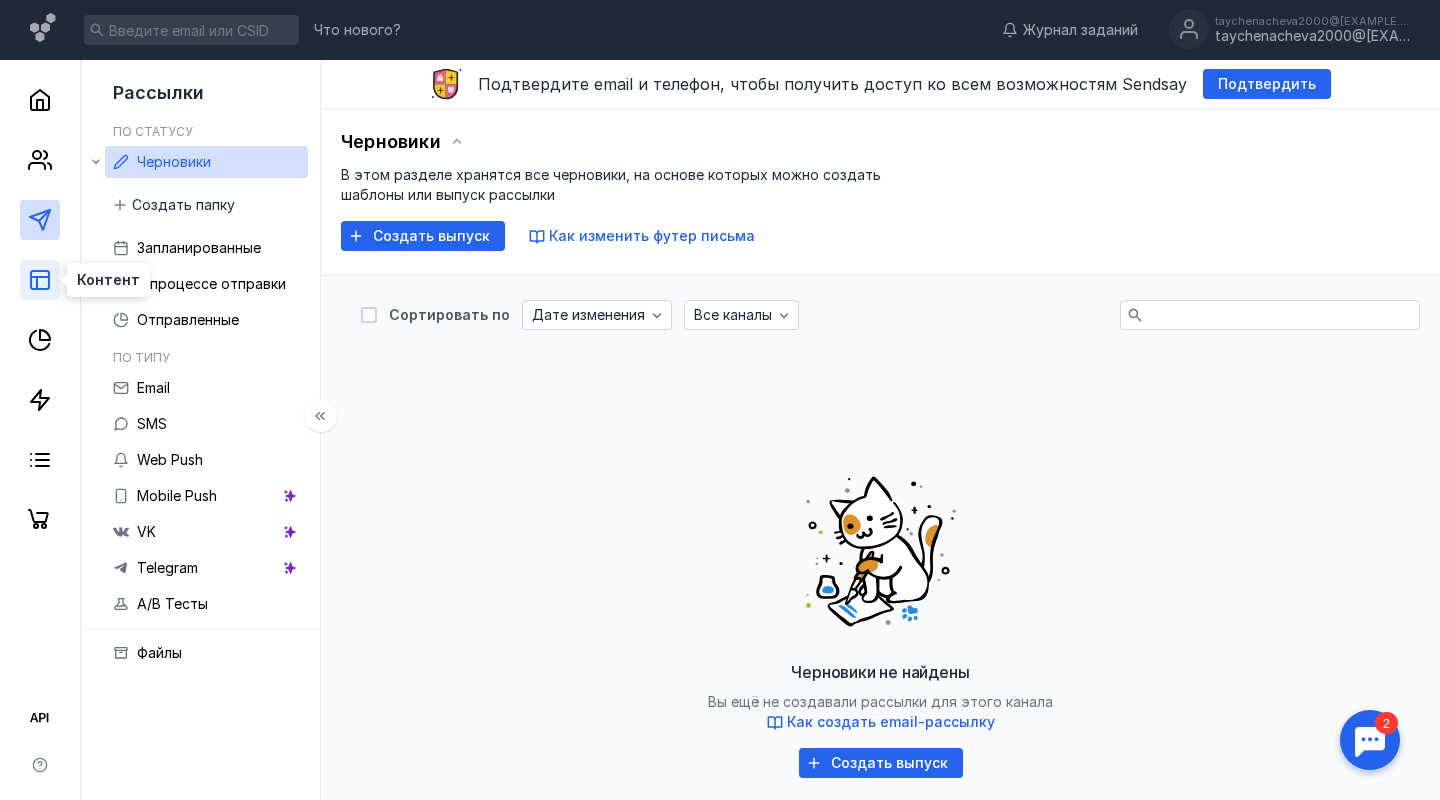 click 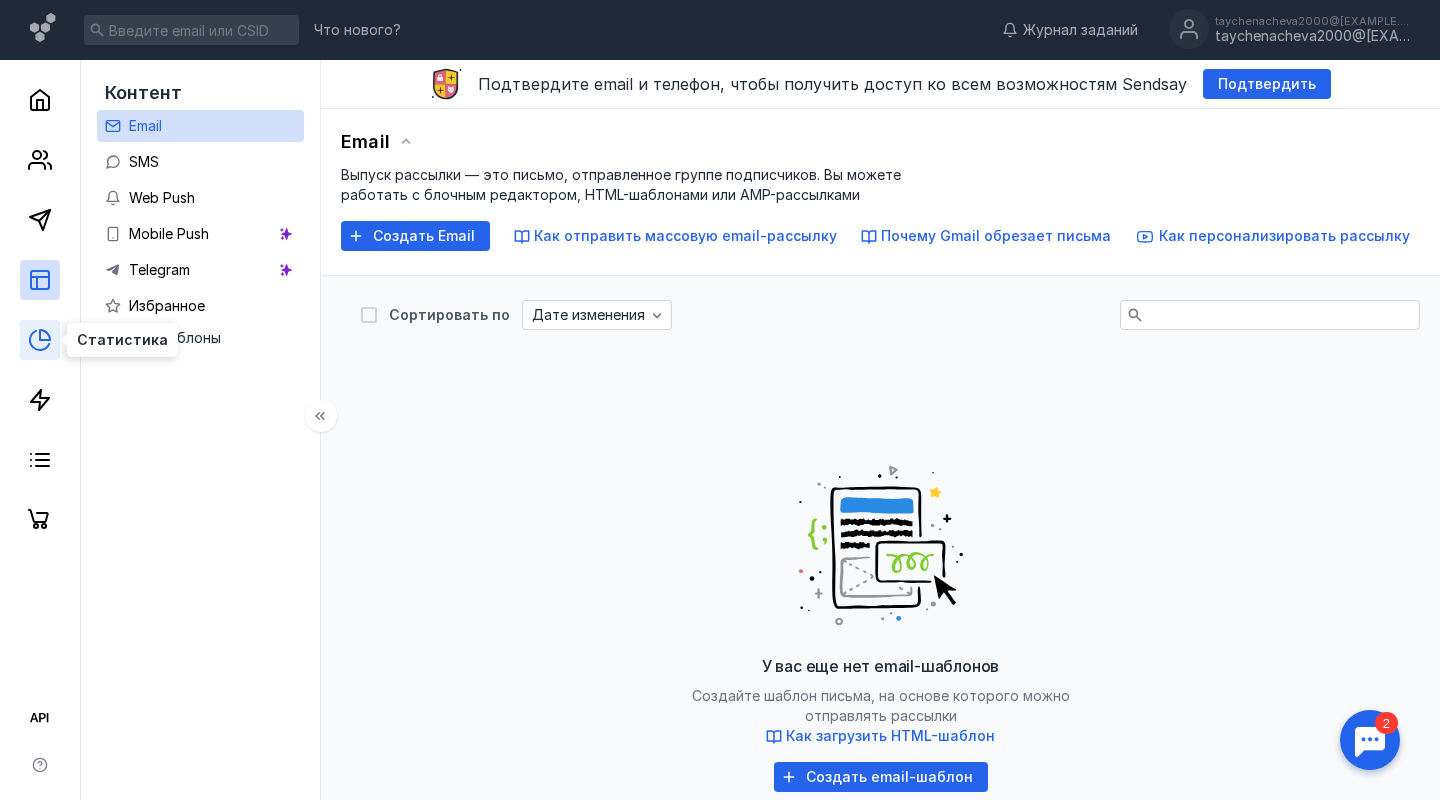 click 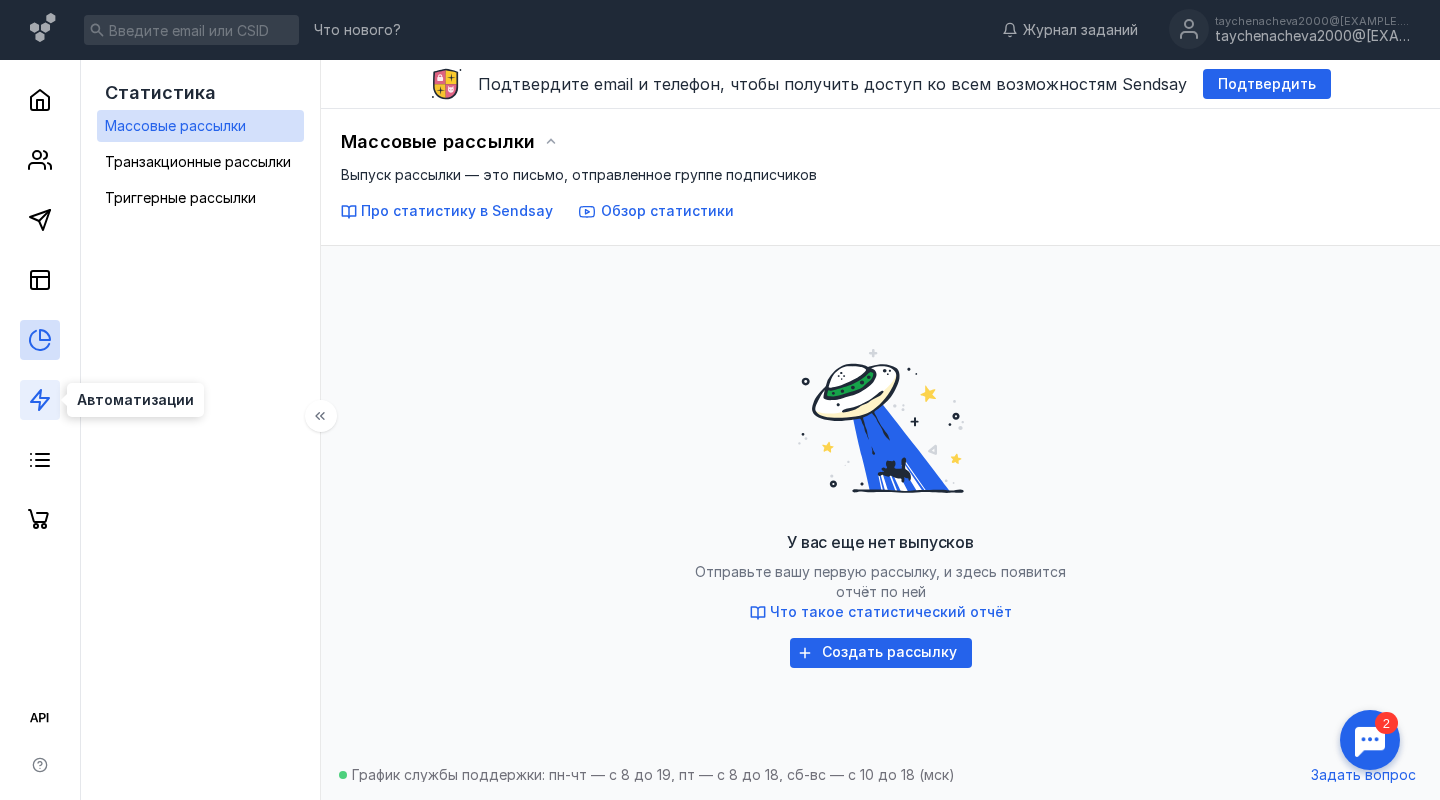 click 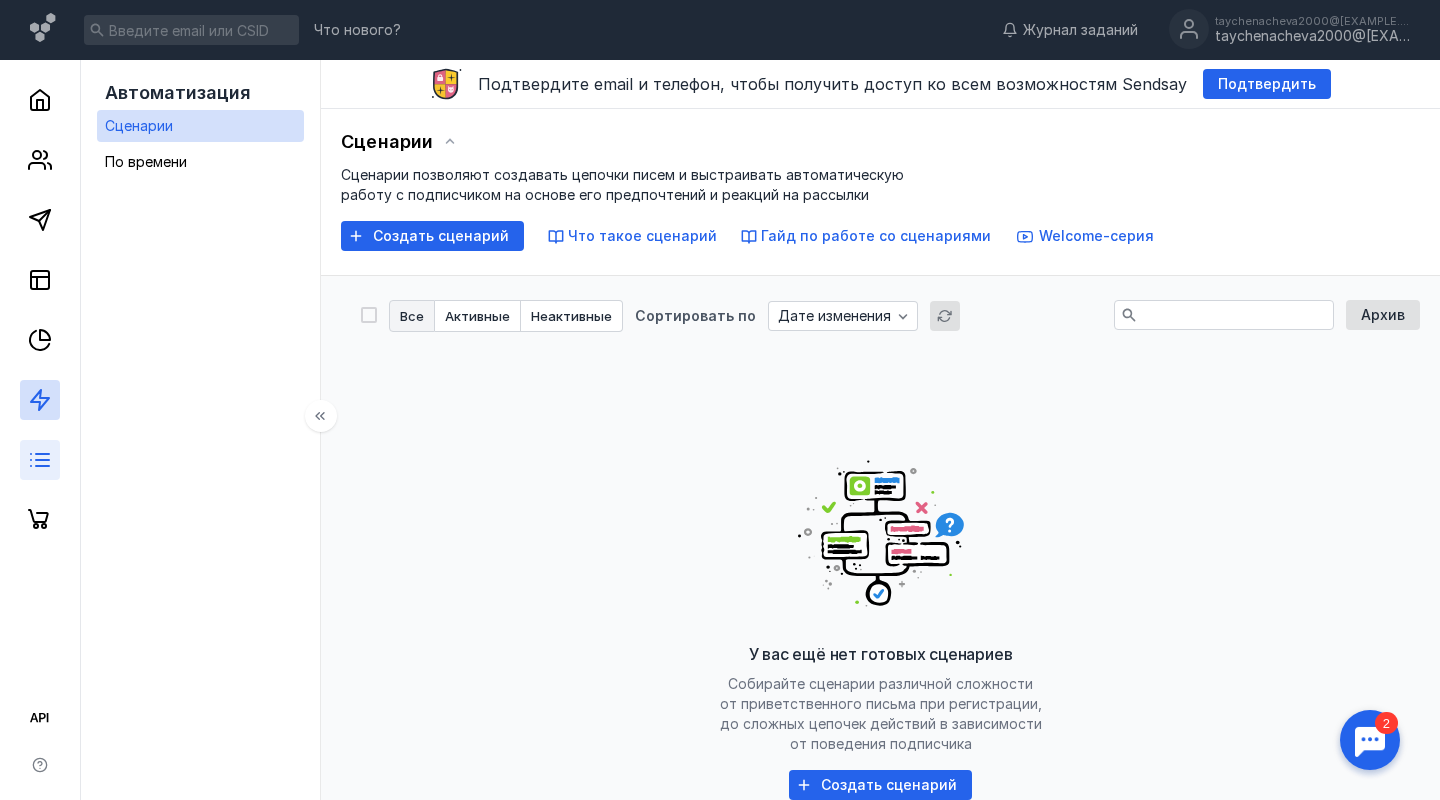 click at bounding box center (40, 460) 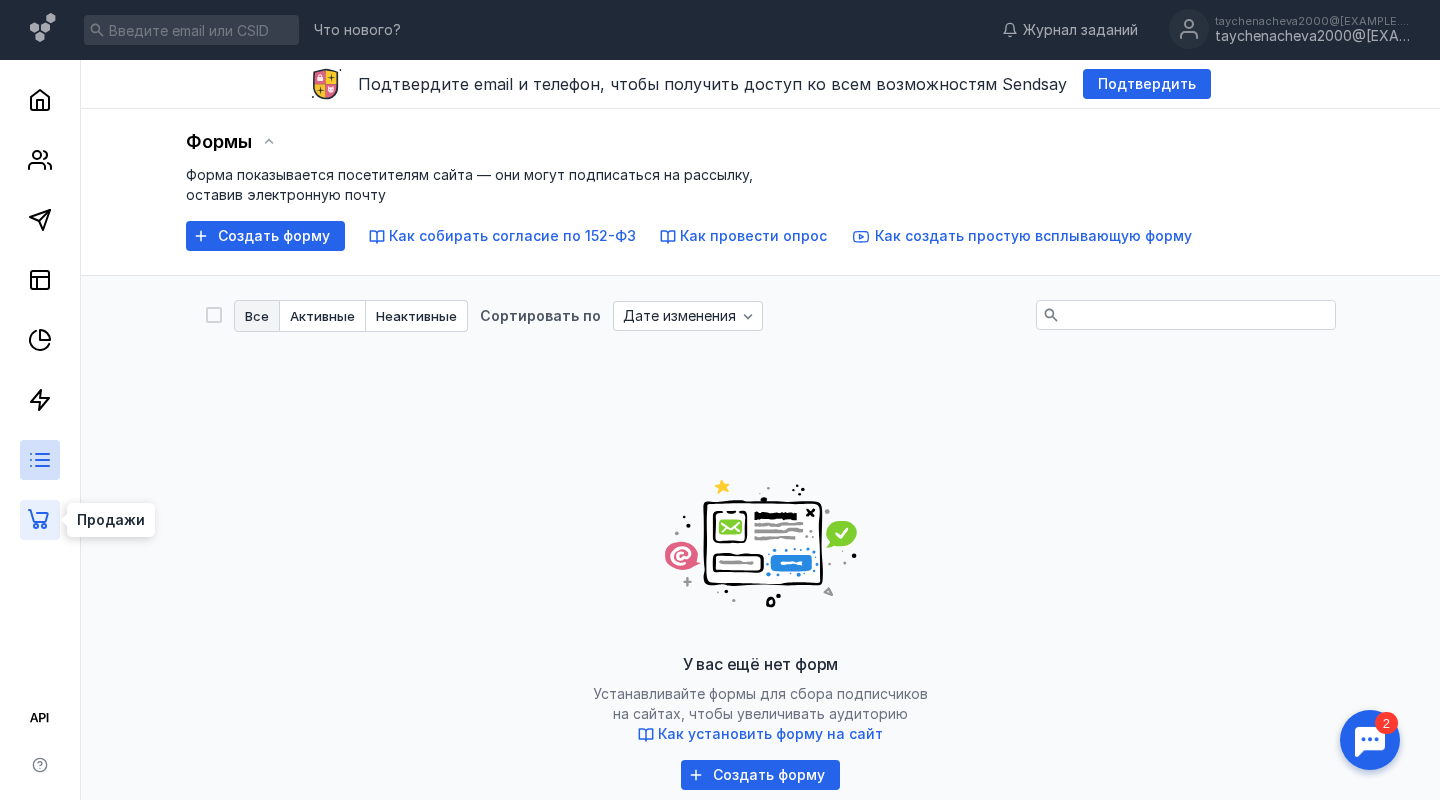 click 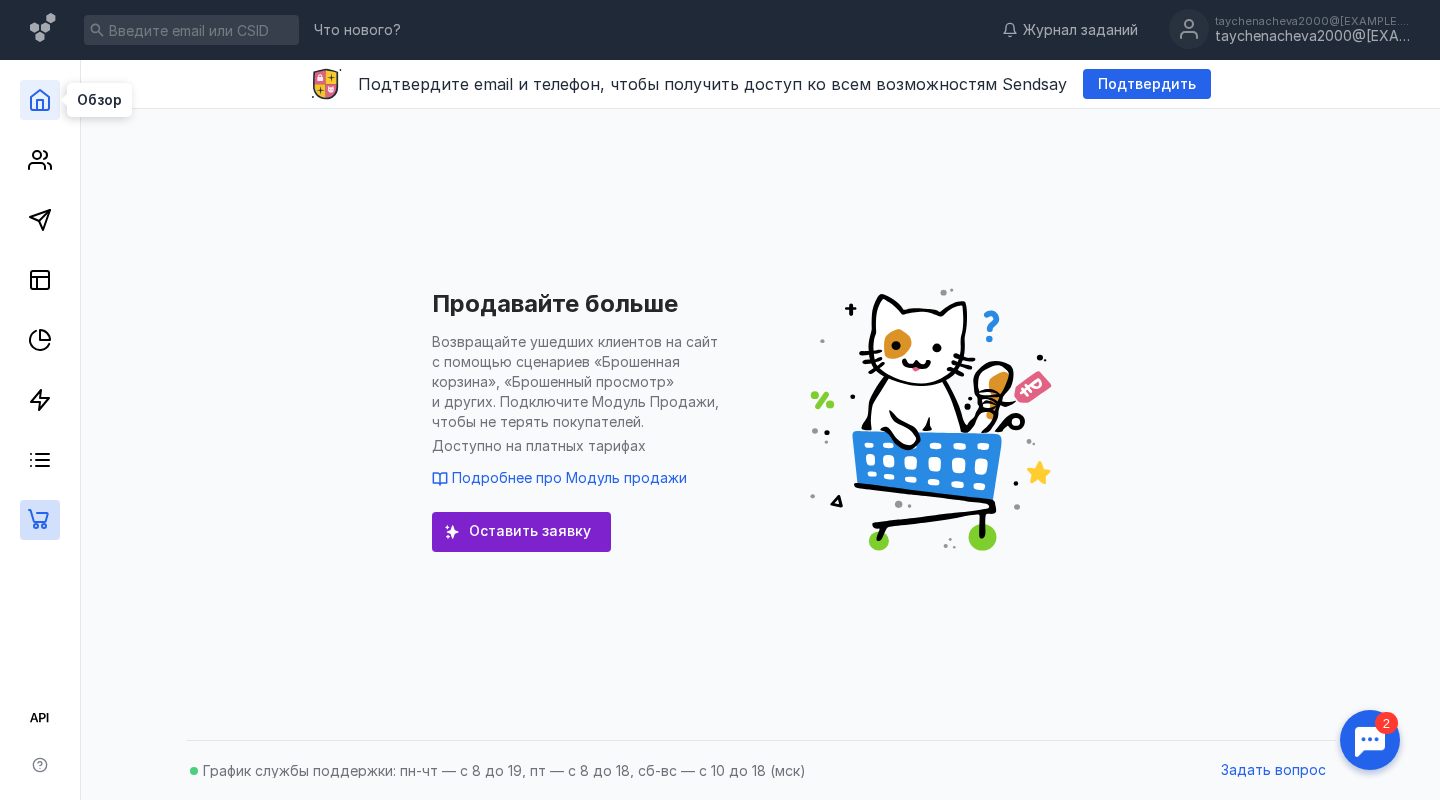 click 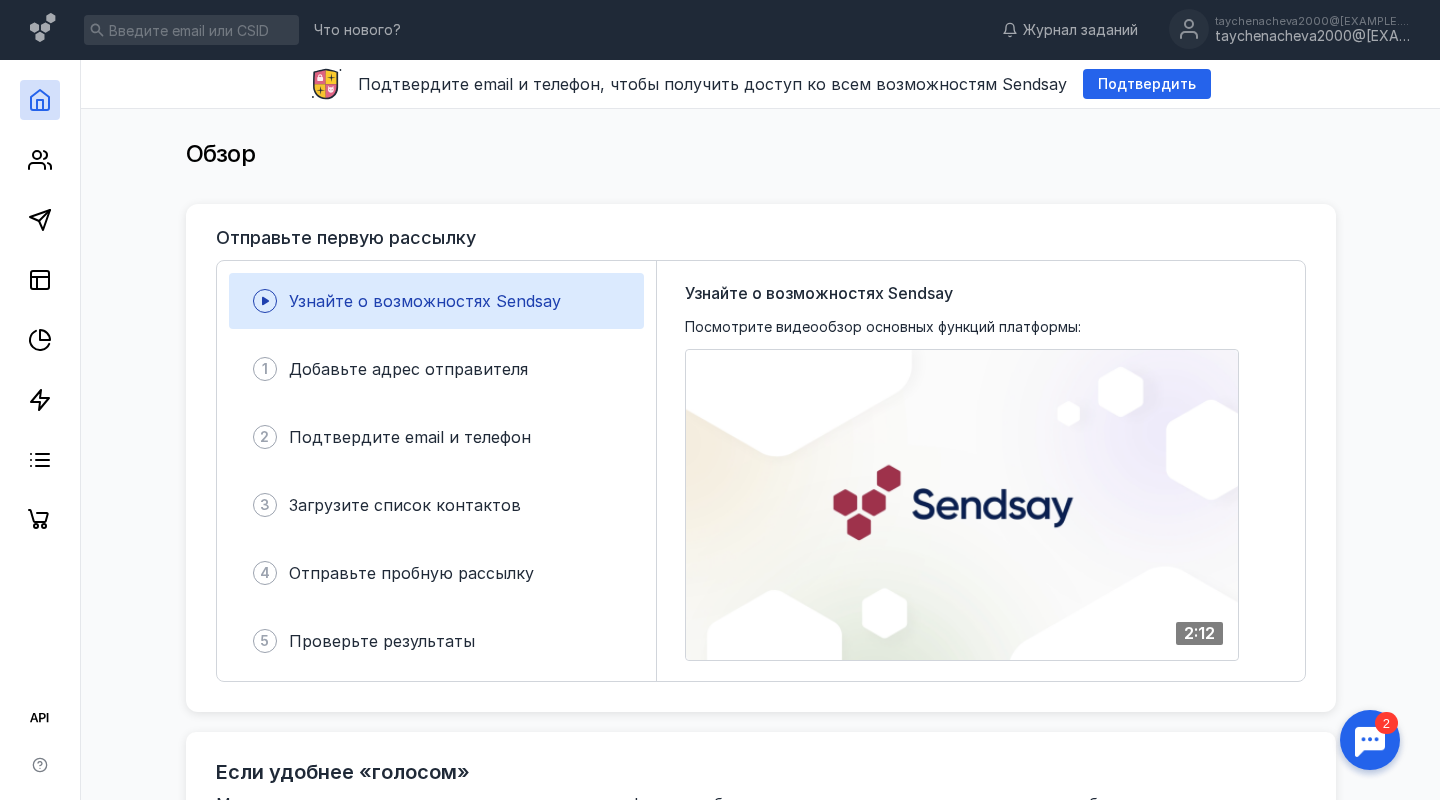 click at bounding box center [40, 100] 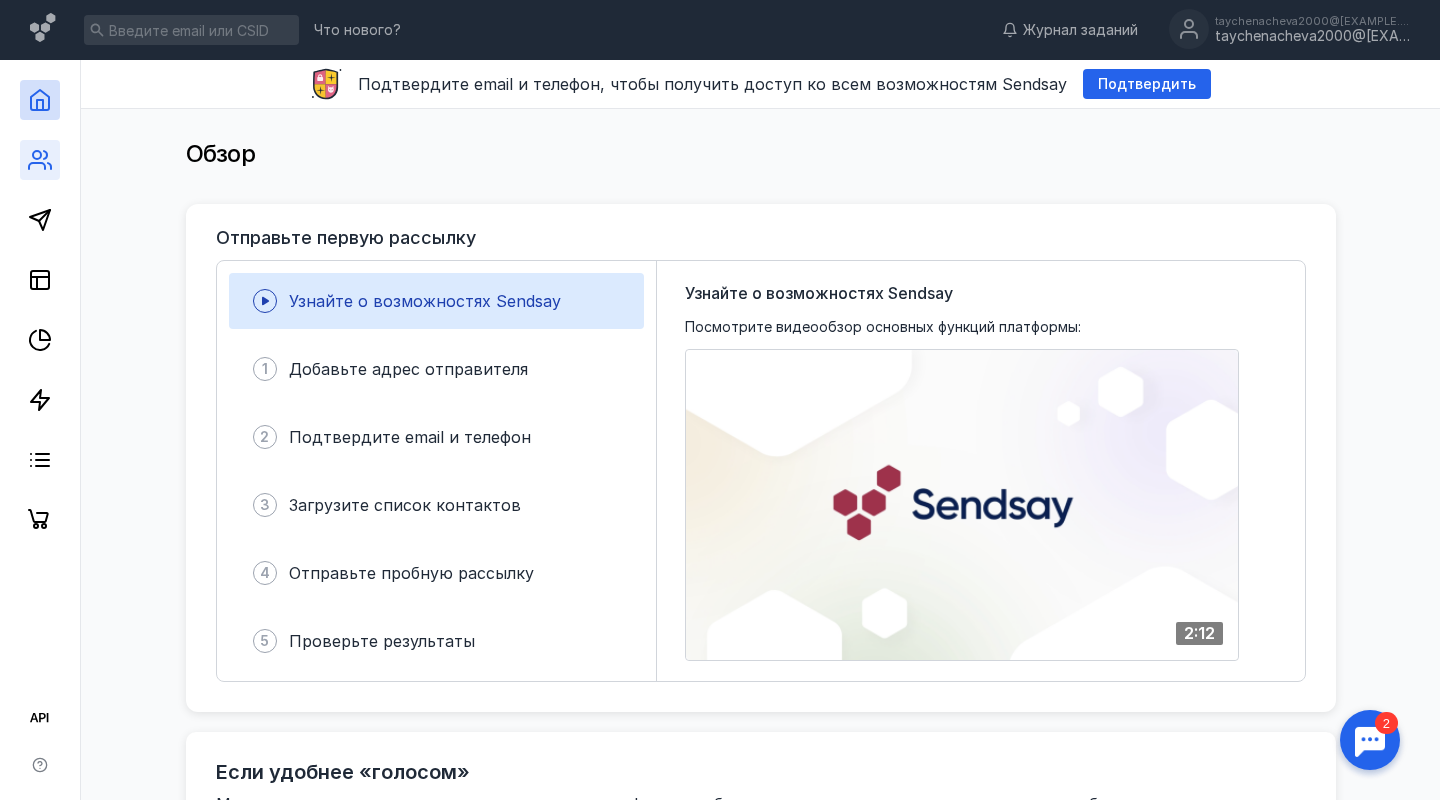 click at bounding box center [40, 160] 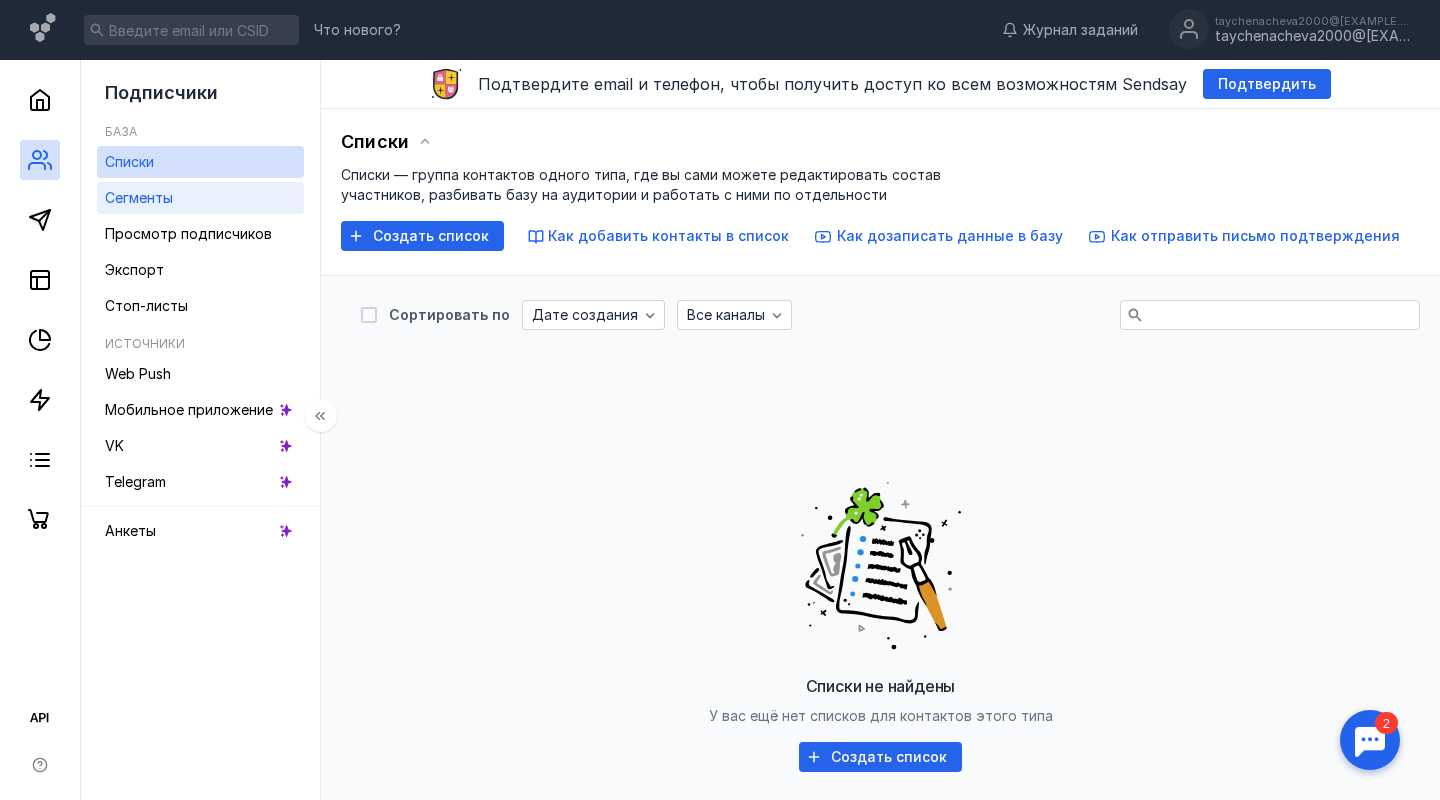 click on "Сегменты" at bounding box center [139, 197] 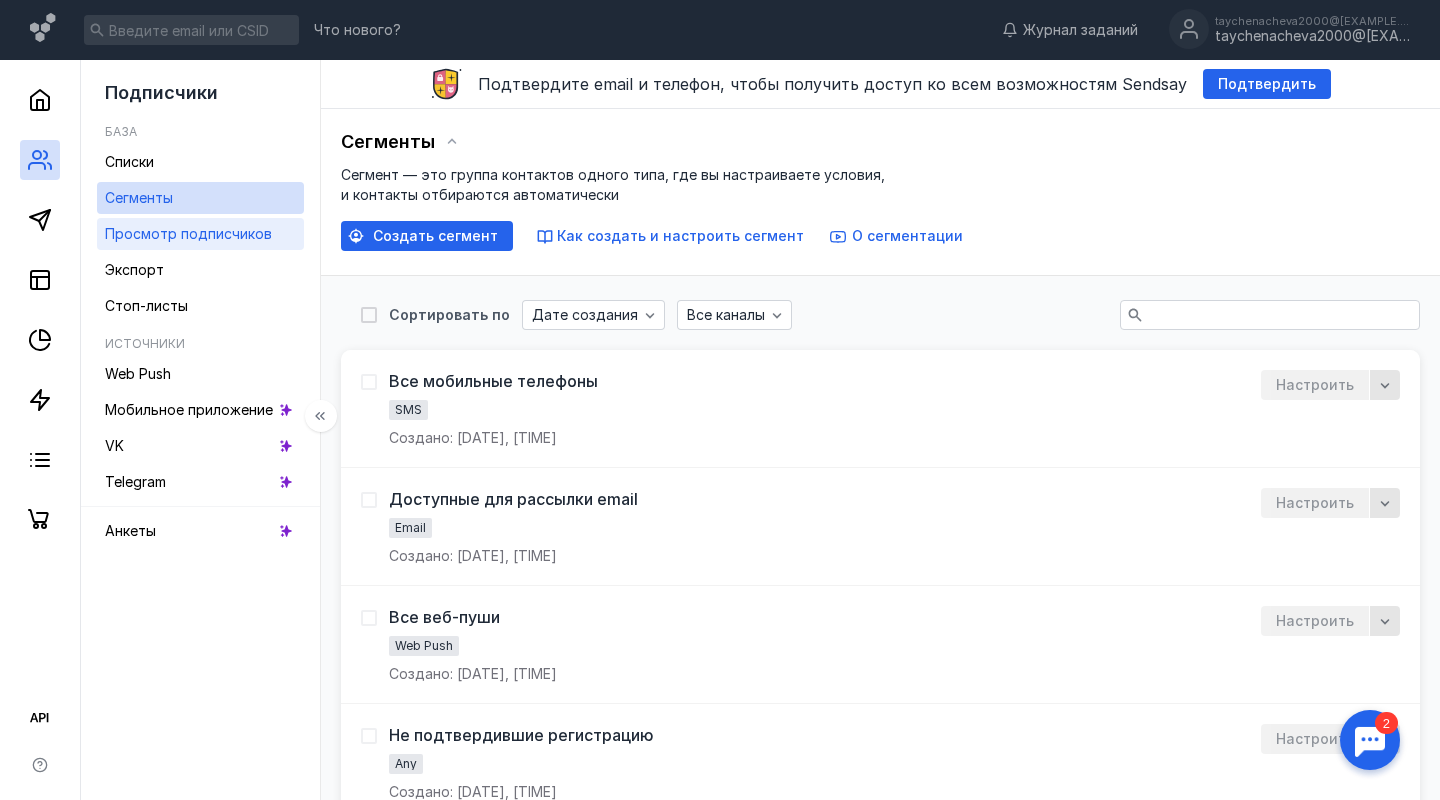 click on "Просмотр подписчиков" at bounding box center (188, 233) 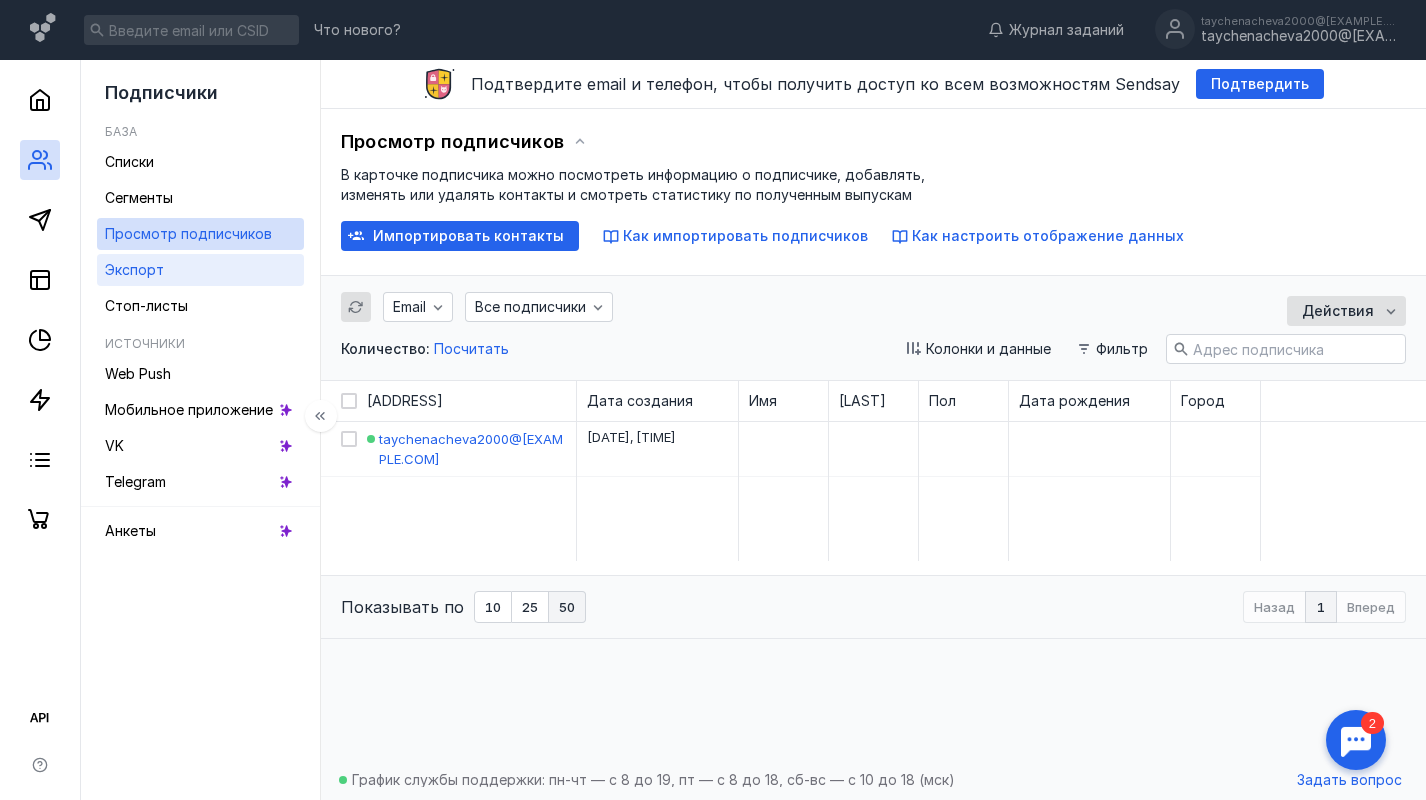 click on "Экспорт" at bounding box center (200, 270) 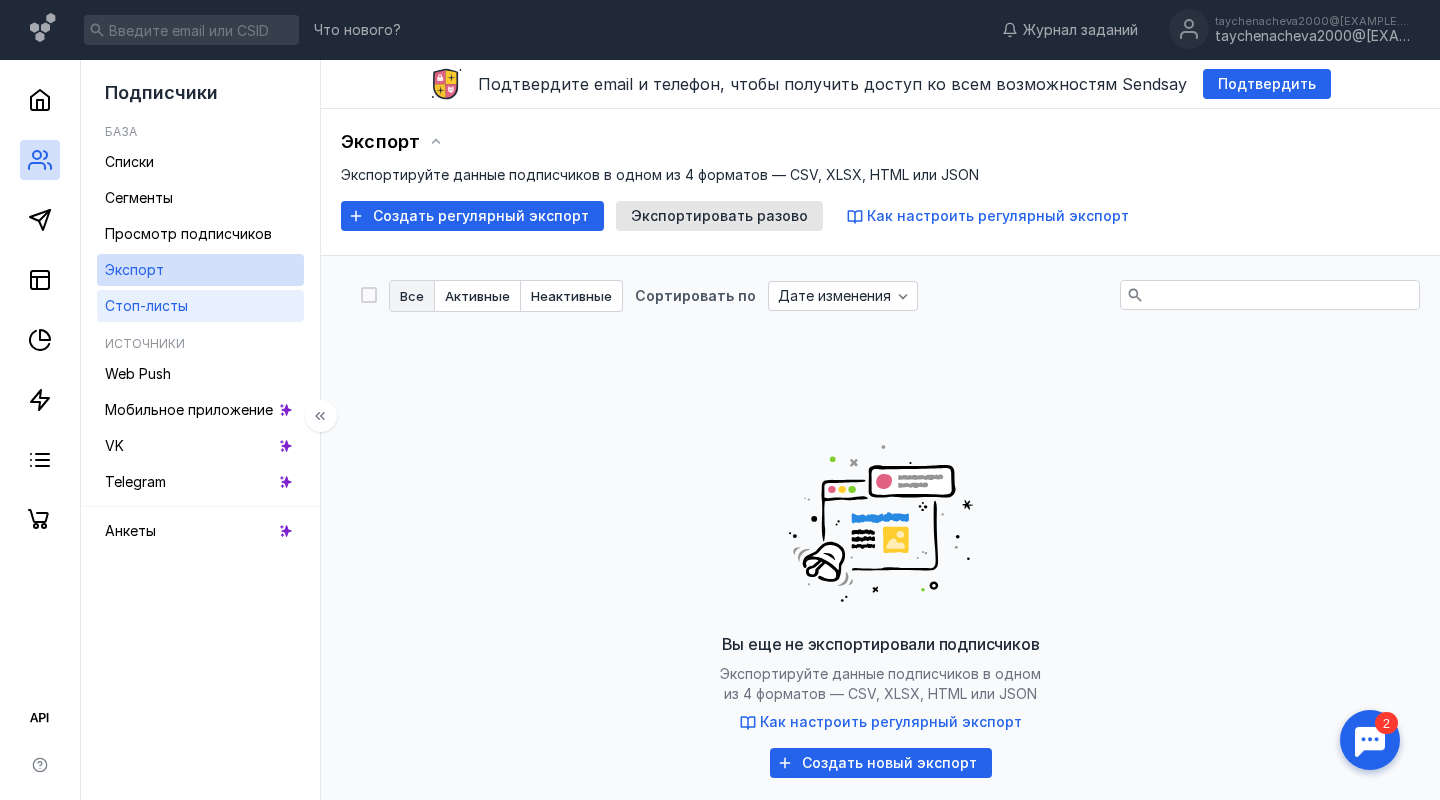 click on "Стоп-листы" at bounding box center (200, 306) 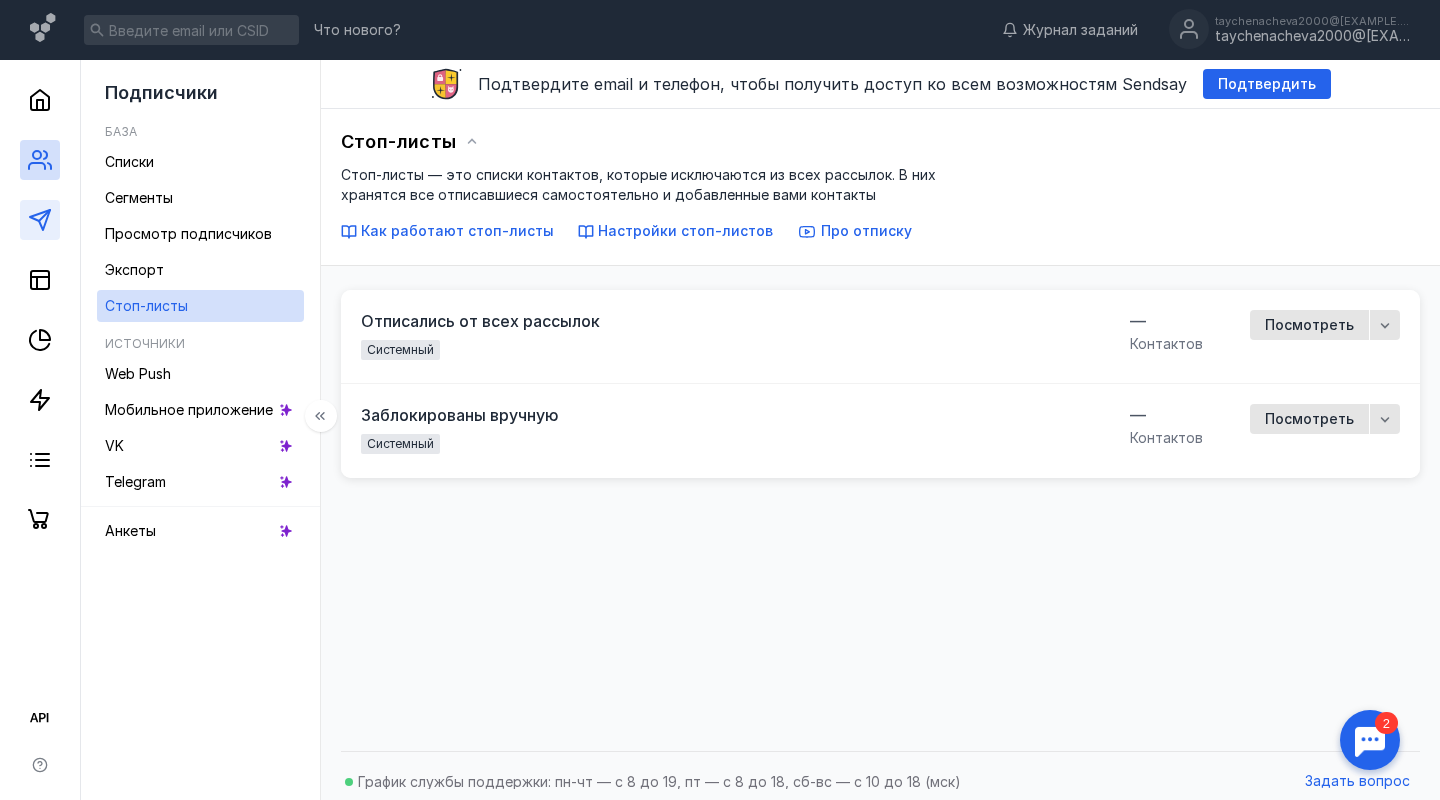 click at bounding box center (40, 220) 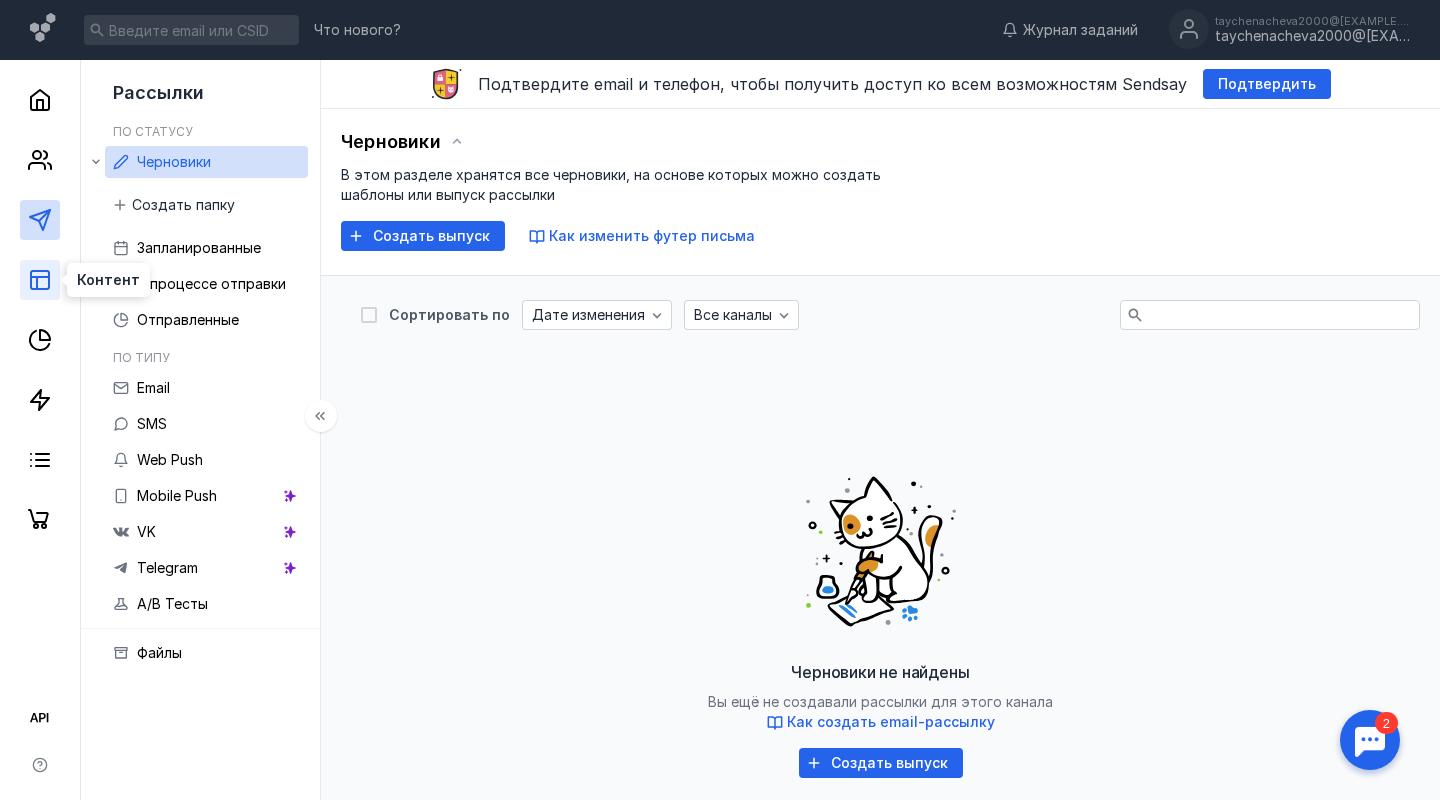 click 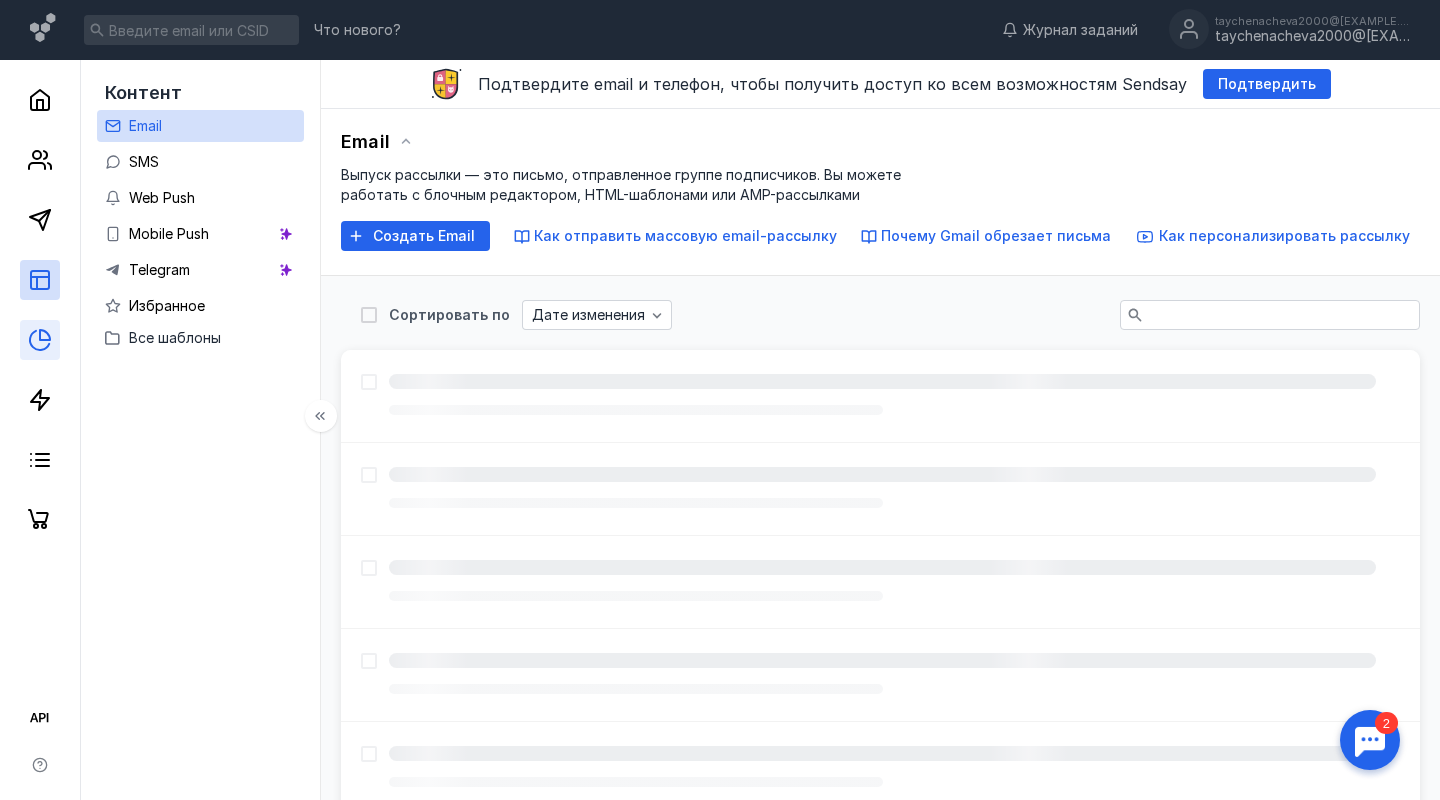 click at bounding box center (40, 340) 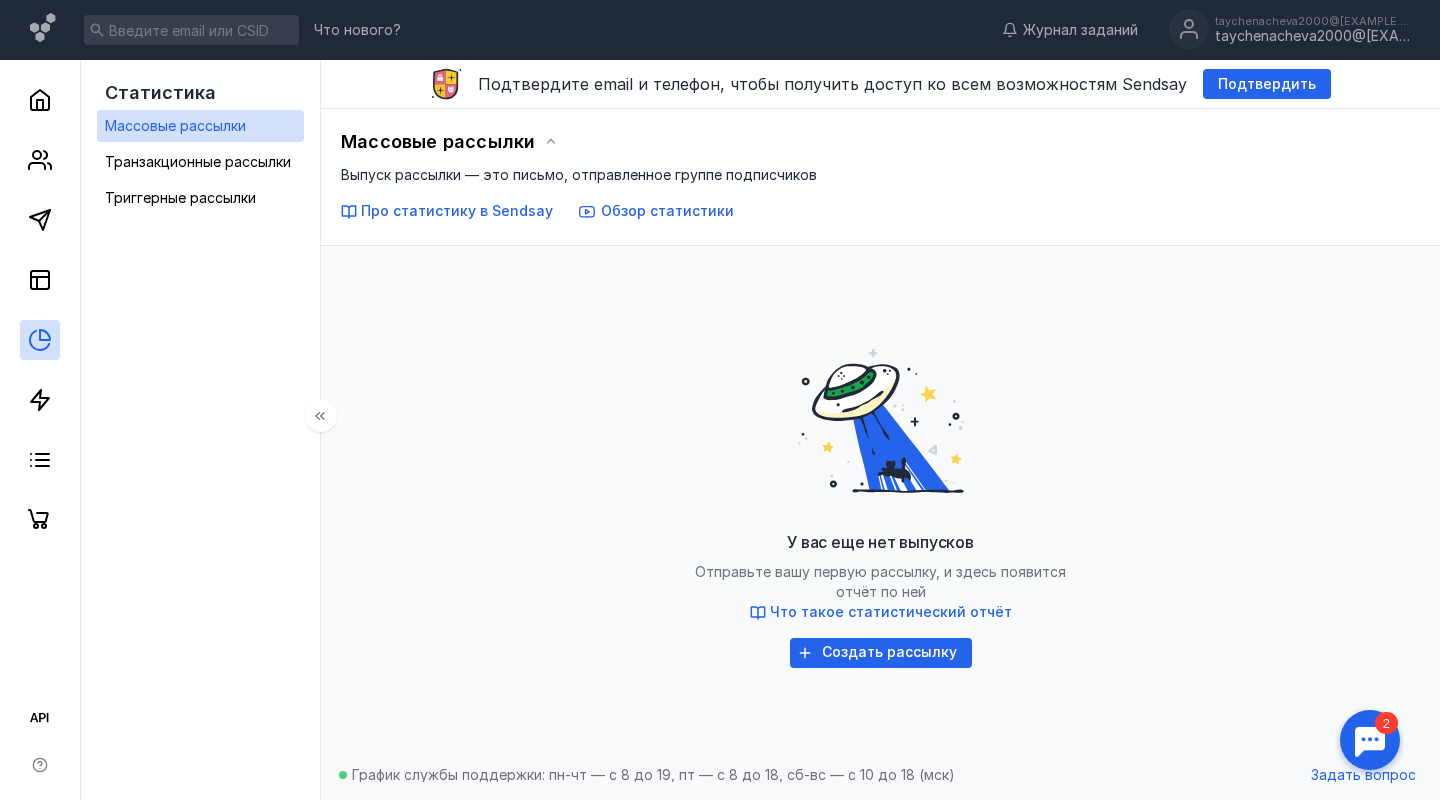click at bounding box center (40, 300) 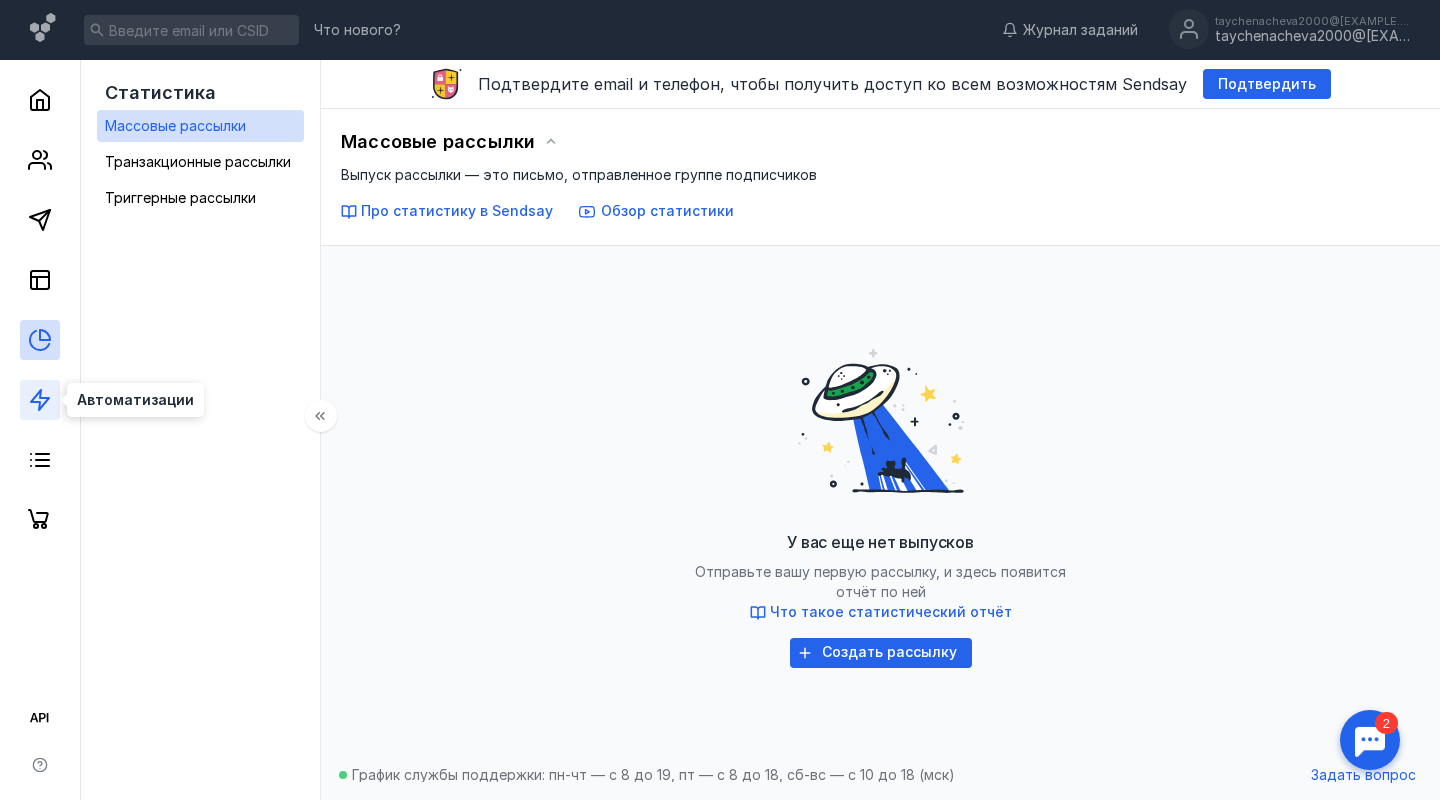 click 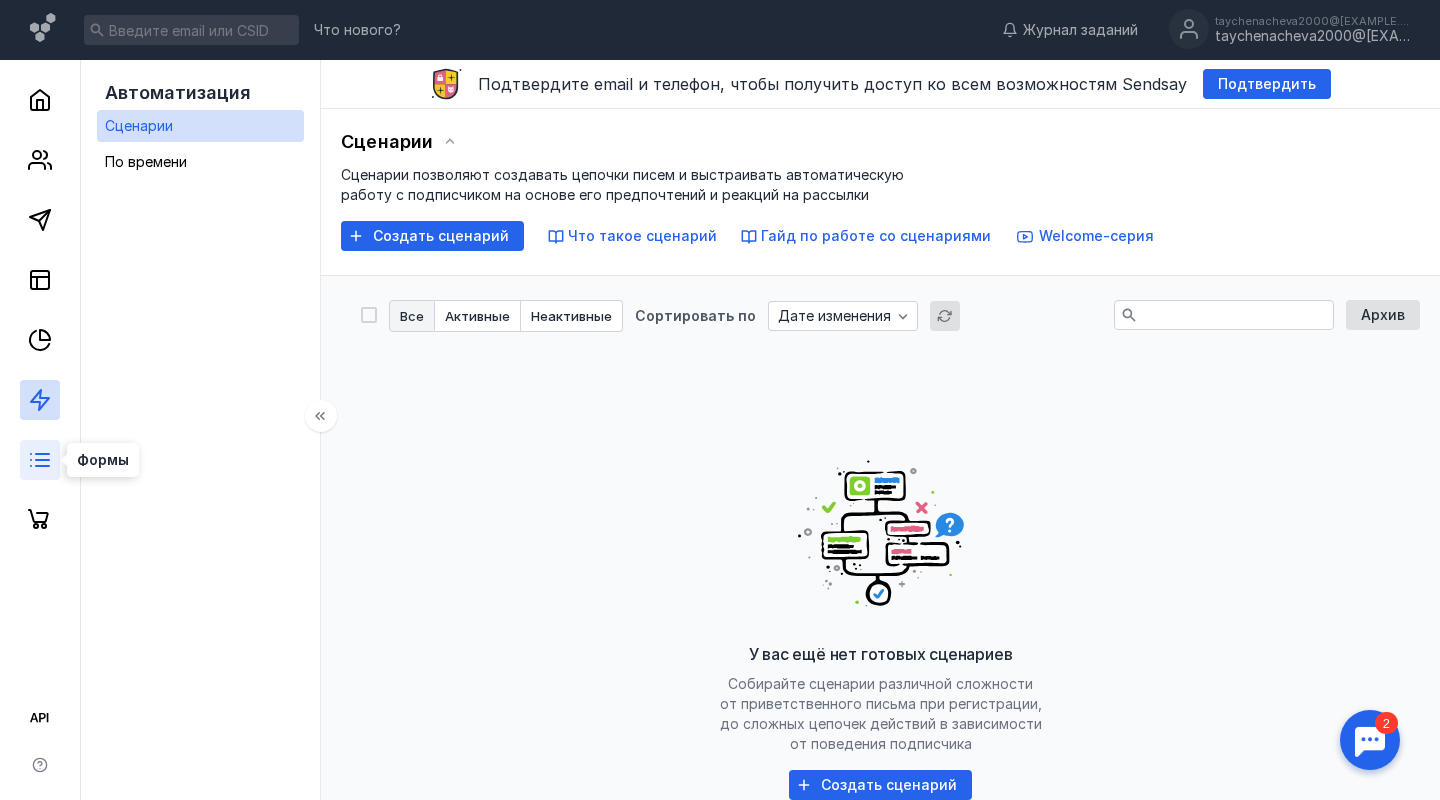 click 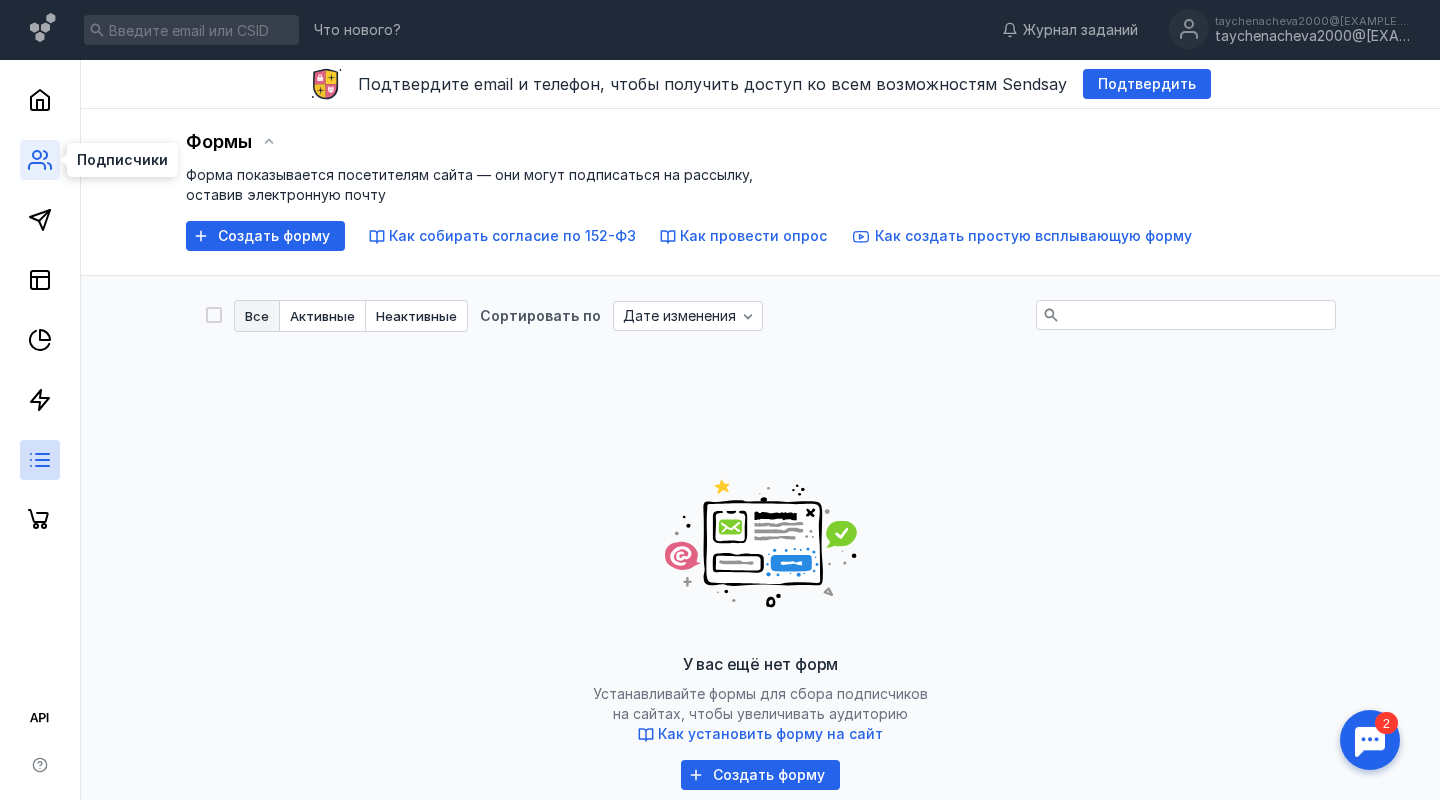 click 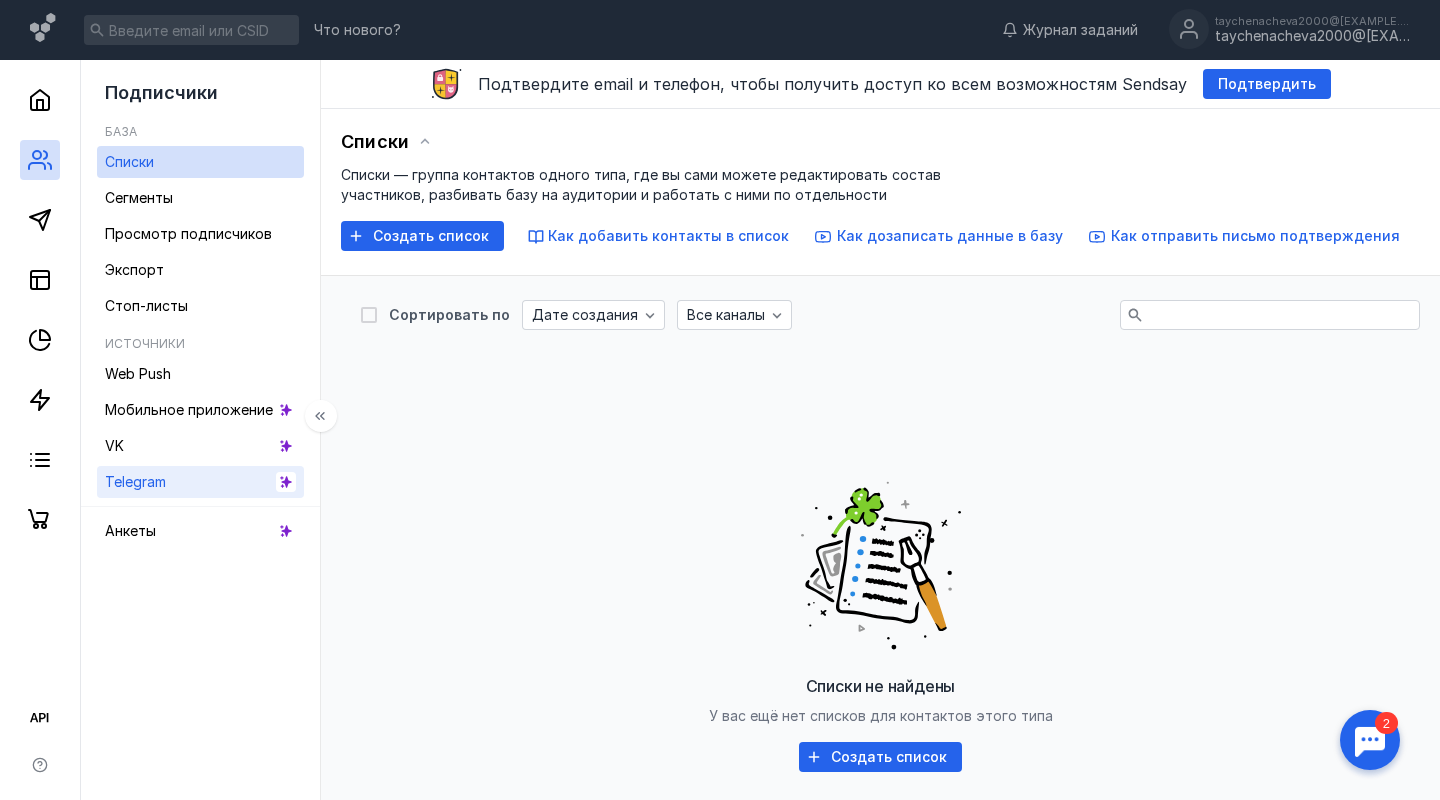 click on "Telegram" at bounding box center (200, 482) 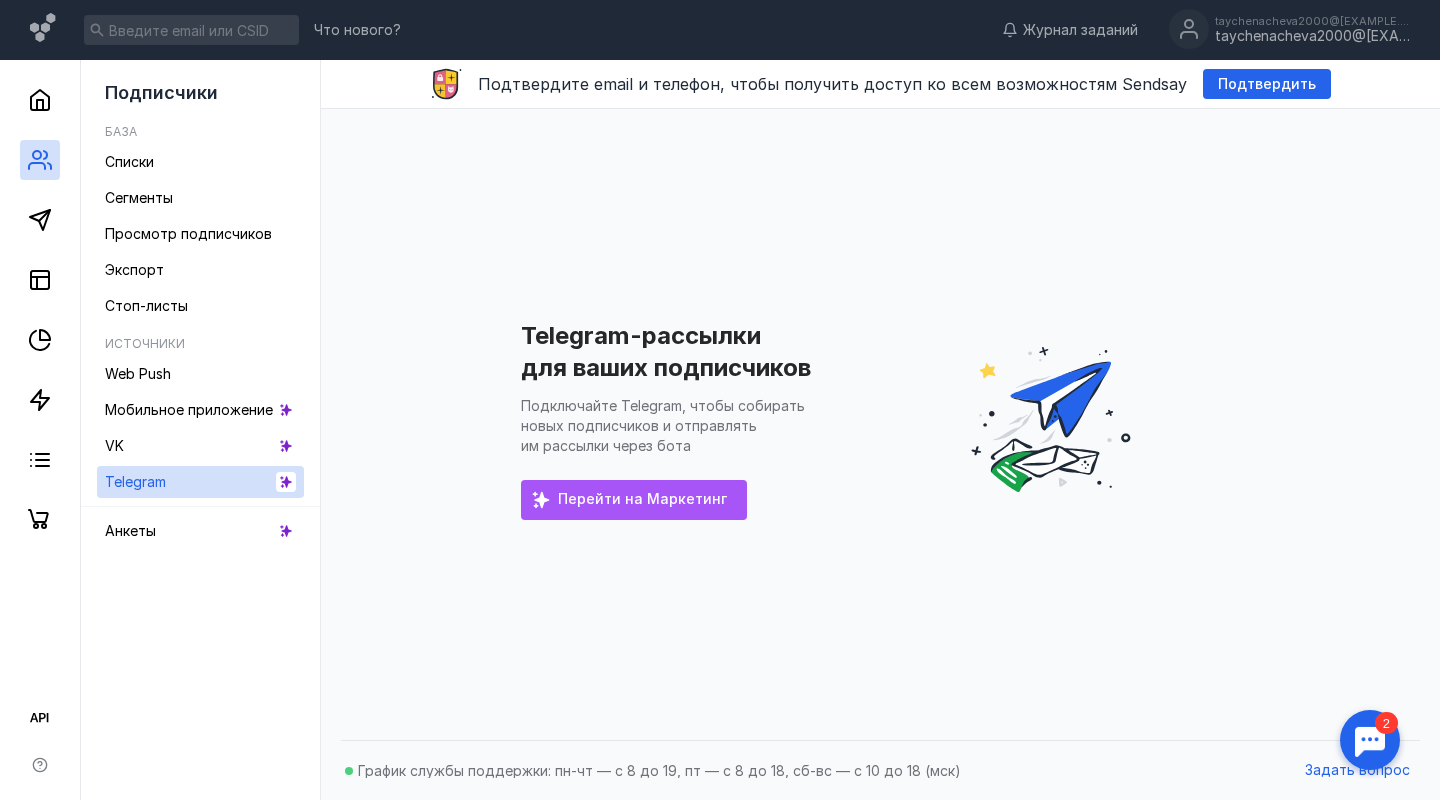 click on "Перейти на Маркетинг" at bounding box center [642, 499] 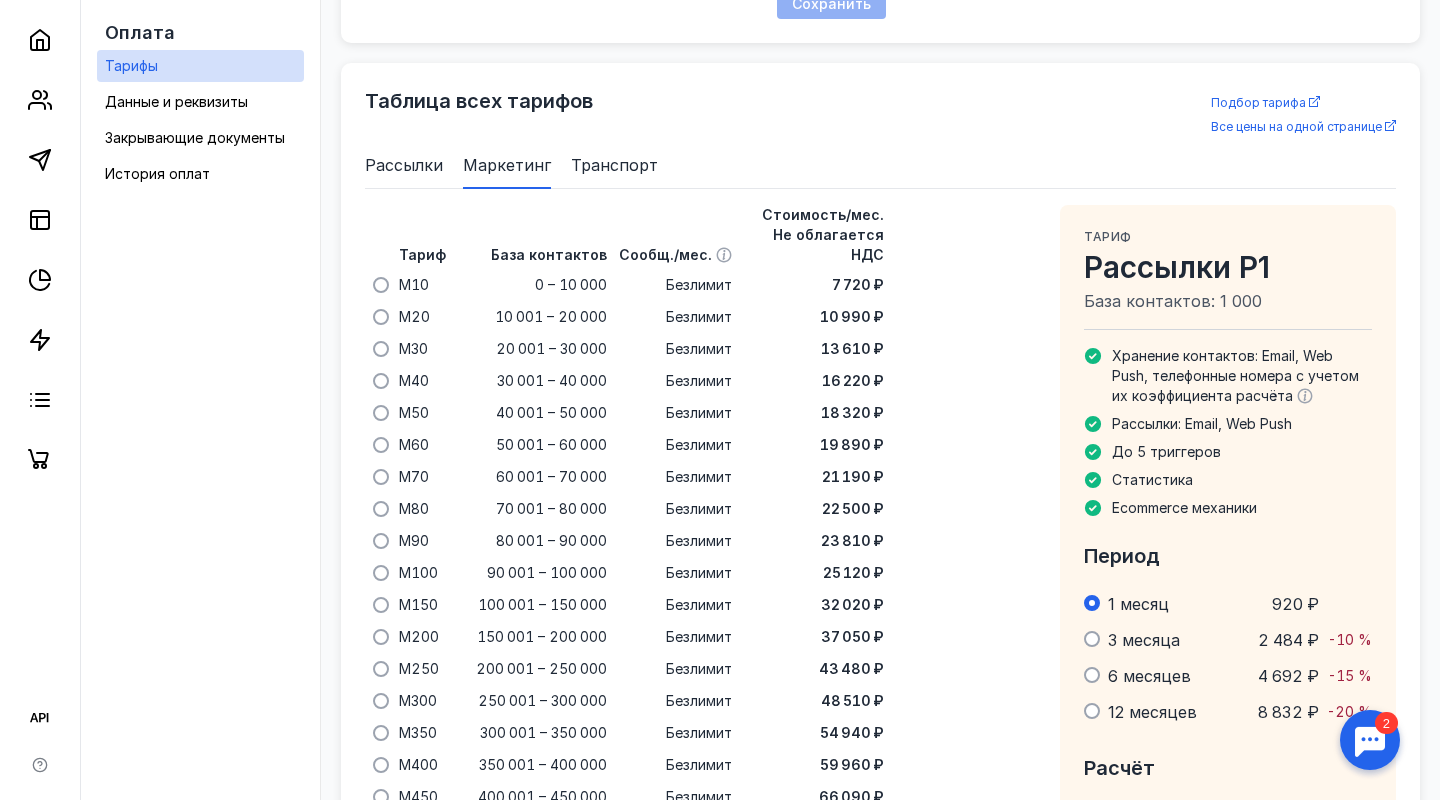 scroll, scrollTop: 1272, scrollLeft: 0, axis: vertical 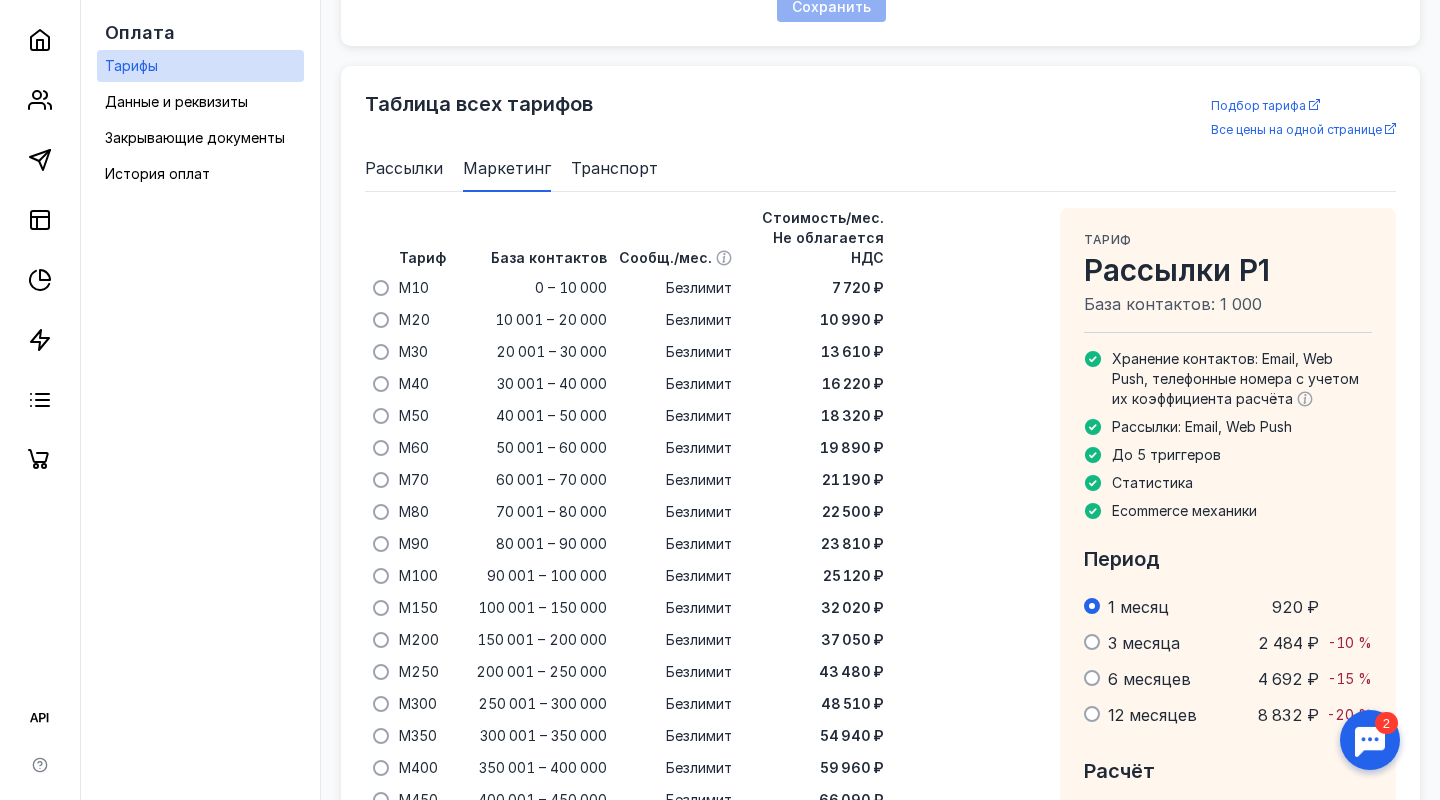 click on "Тариф База контактов Сообщ./мес.   Стоимость/мес. Не облагается НДС M10 0 – 10 000 Безлимит 7 720 ₽ M20 10 001 – 20 000 Безлимит 10 990 ₽ M30 20 001 – 30 000 Безлимит 13 610 ₽ M40 30 001 – 40 000 Безлимит 16 220 ₽ M50 40 001 – 50 000 Безлимит 18 320 ₽ M60 50 001 – 60 000 Безлимит 19 890 ₽ M70 60 001 – 70 000 Безлимит 21 190 ₽ M80 70 001 – 80 000 Безлимит 22 500 ₽ M90 80 001 – 90 000 Безлимит 23 810 ₽ M100 90 001 – 100 000 Безлимит 25 120 ₽ M150 100 001 – 150 000 Безлимит 32 020 ₽ M200 150 001 – 200 000 Безлимит 37 050 ₽ M250 200 001 – 250 000 Безлимит 43 480 ₽ M300 250 001 – 300 000 Безлимит 48 510 ₽ M350 300 001 – 350 000 Безлимит 54 940 ₽ M400 59 960 ₽" at bounding box center (704, 682) 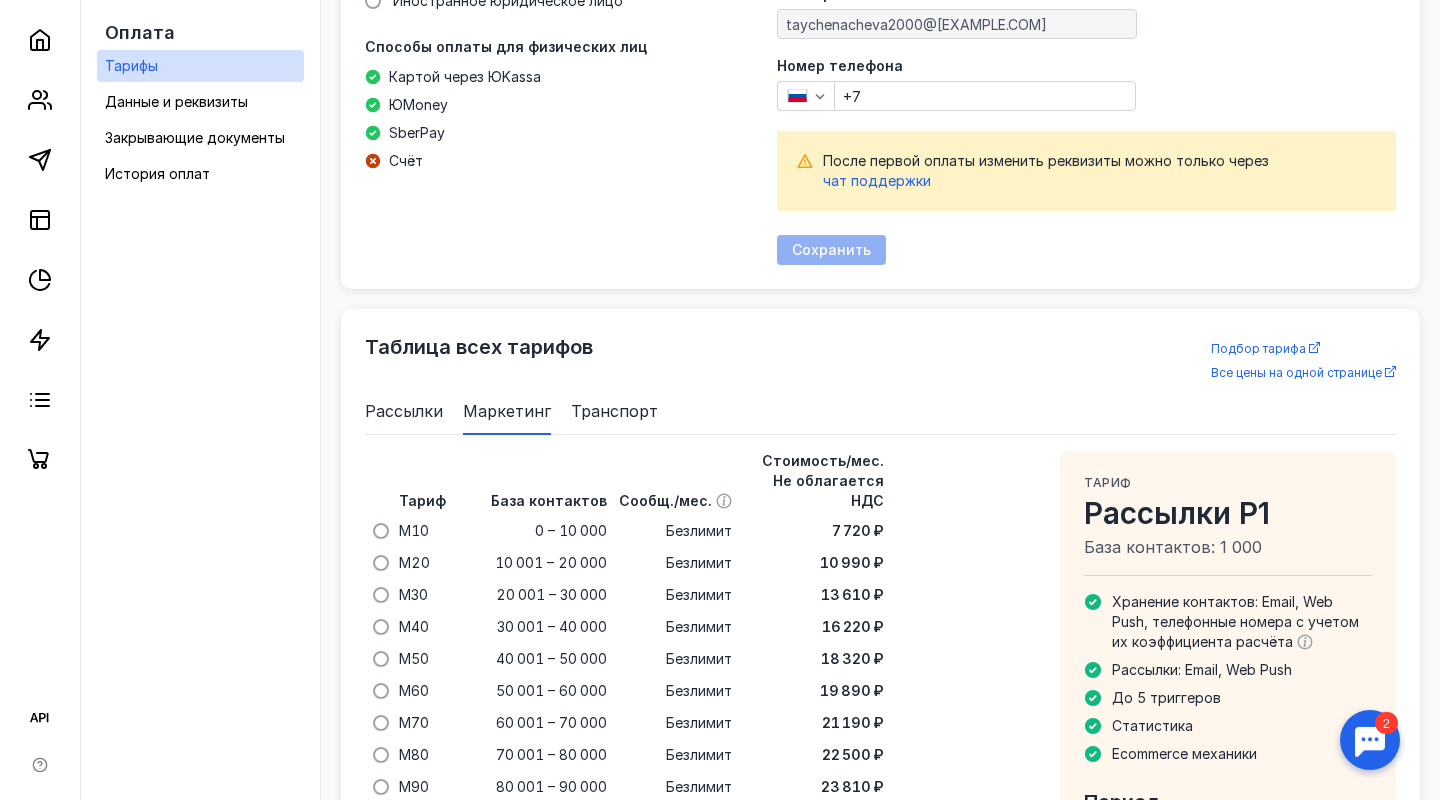 scroll, scrollTop: 0, scrollLeft: 0, axis: both 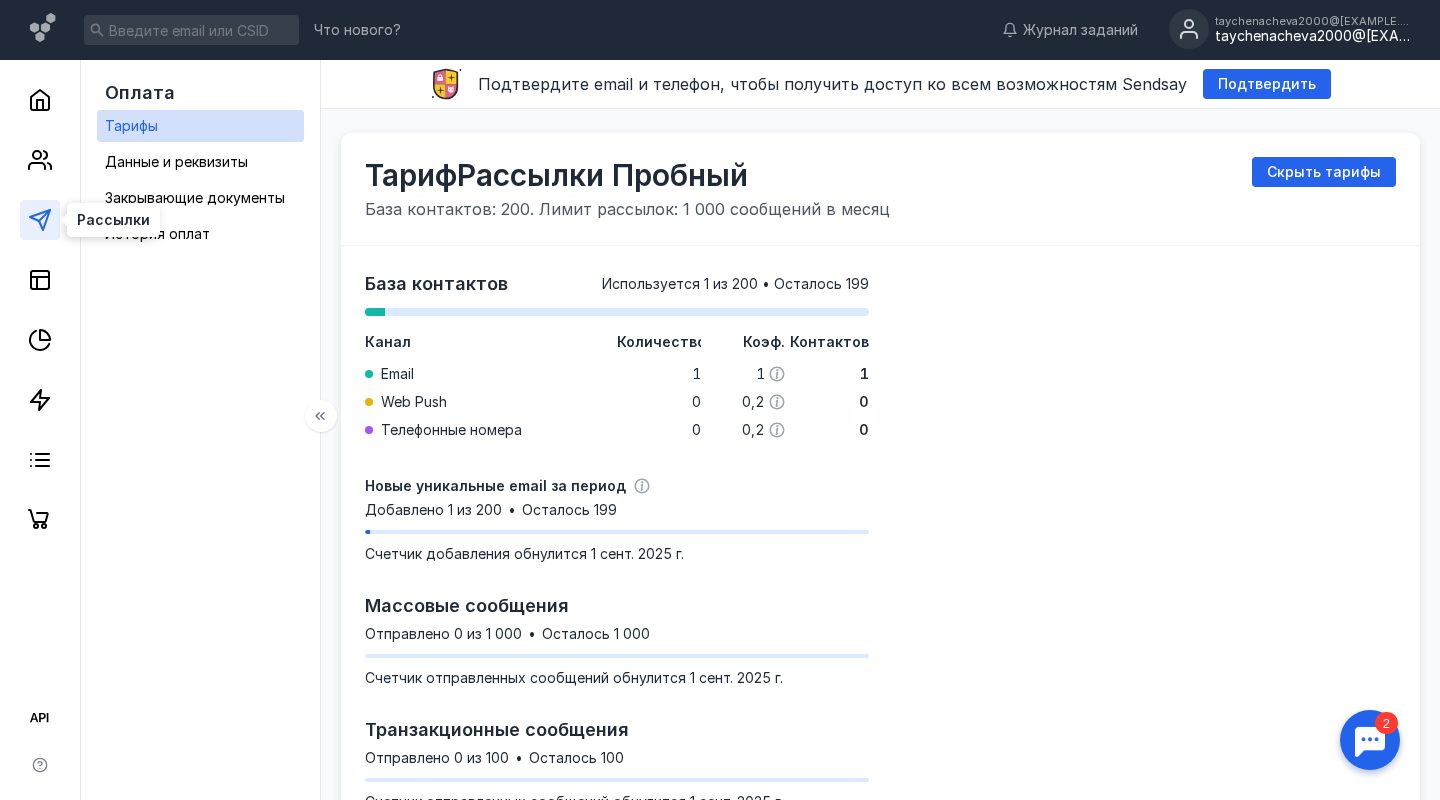 click 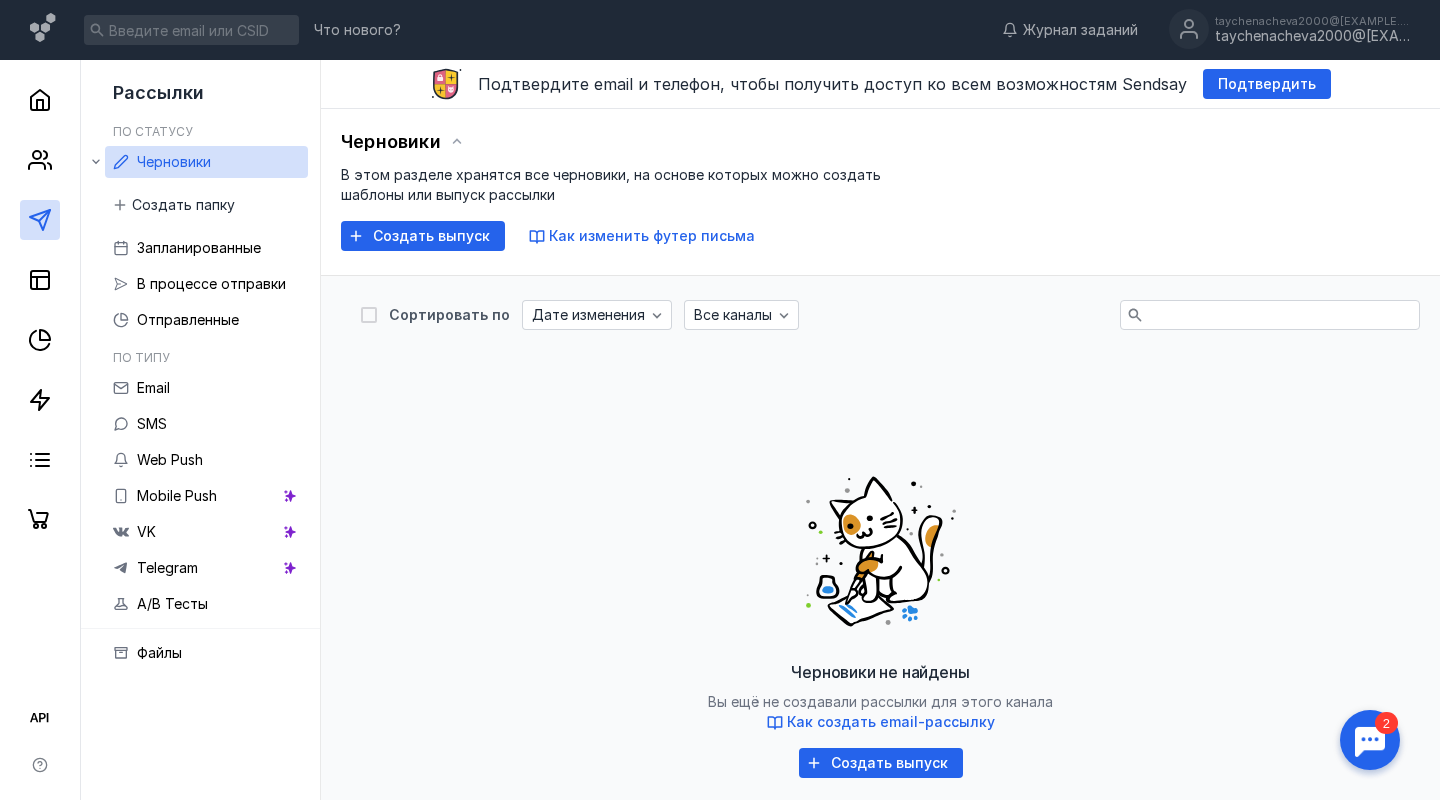 click at bounding box center (1370, 740) 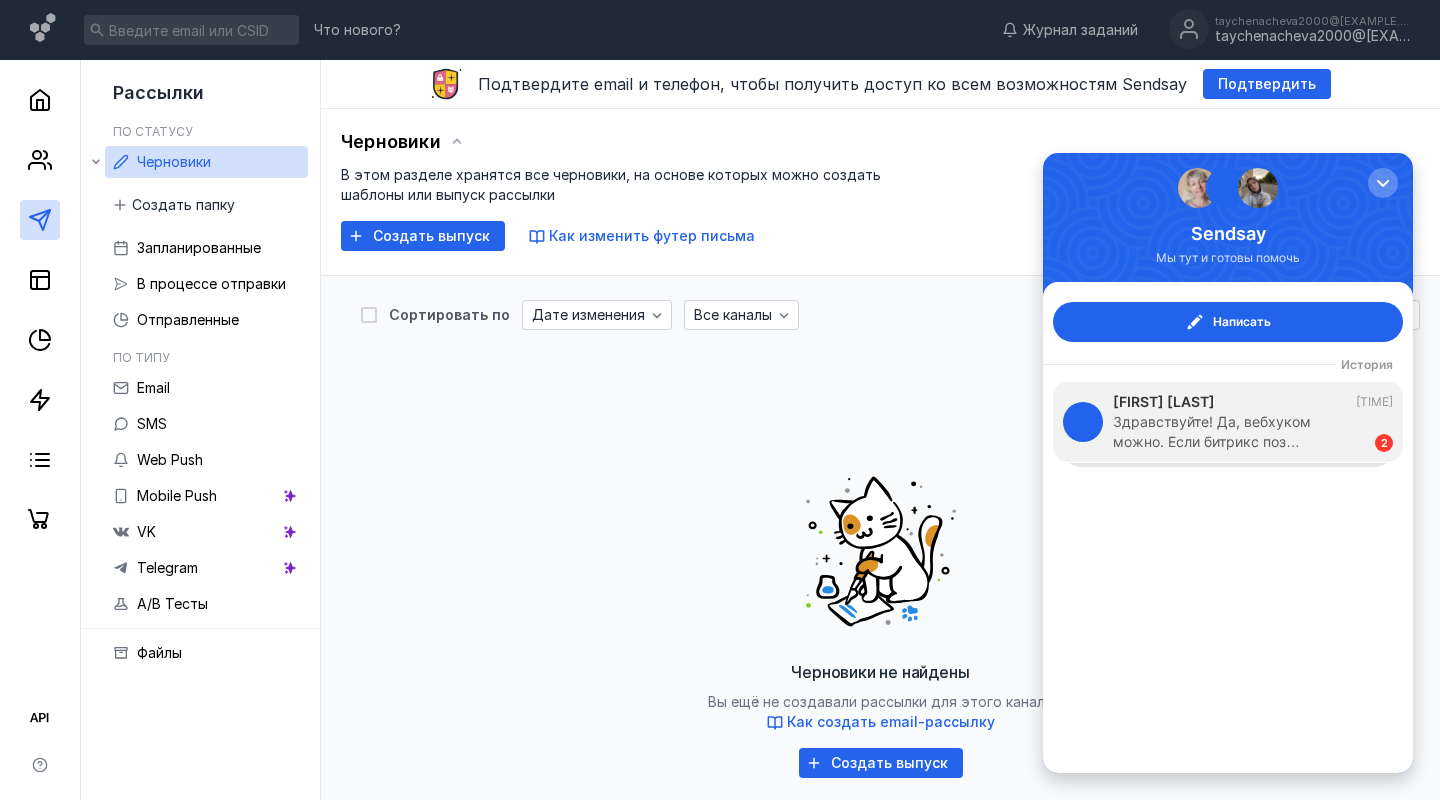 scroll, scrollTop: 0, scrollLeft: 0, axis: both 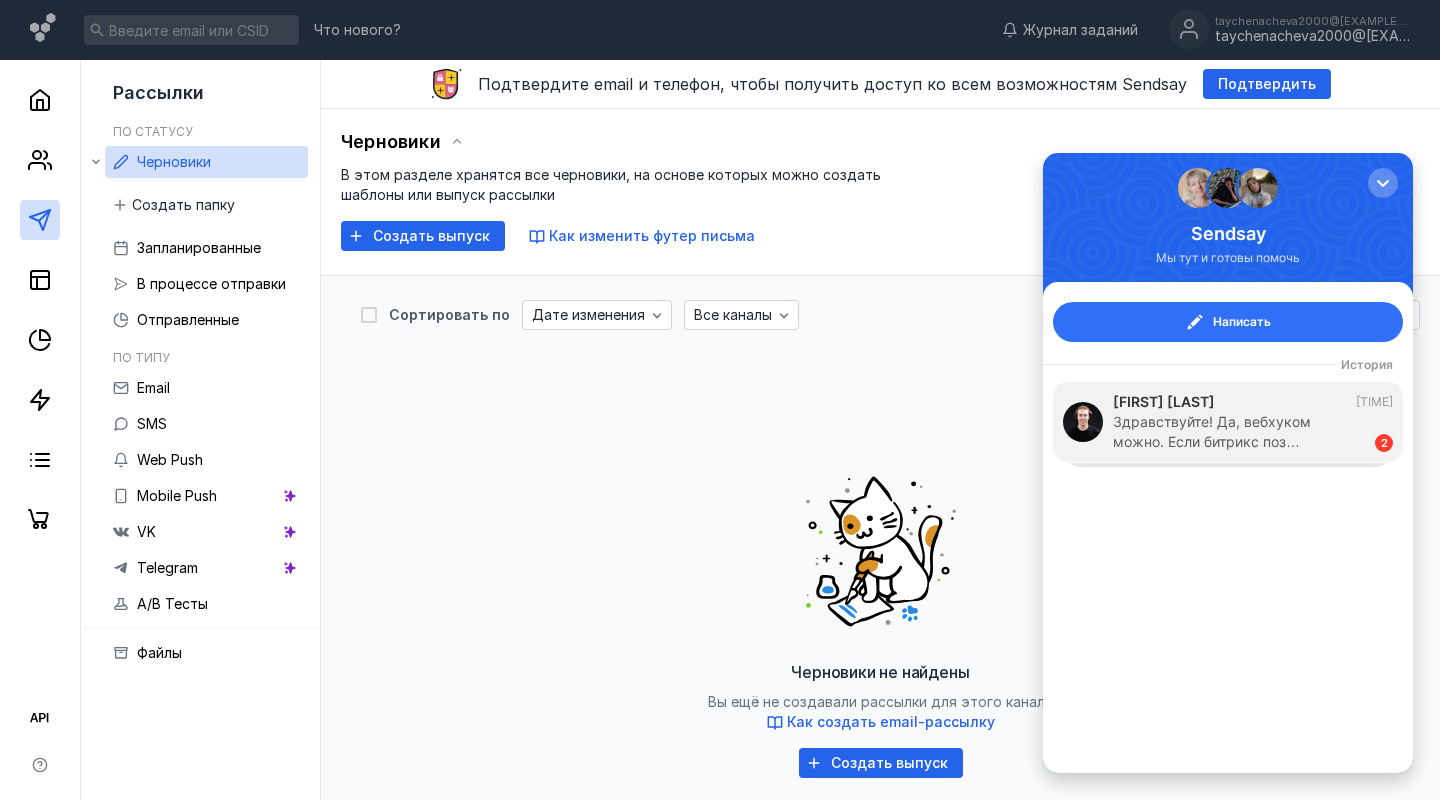click on "Написать" at bounding box center [1242, 322] 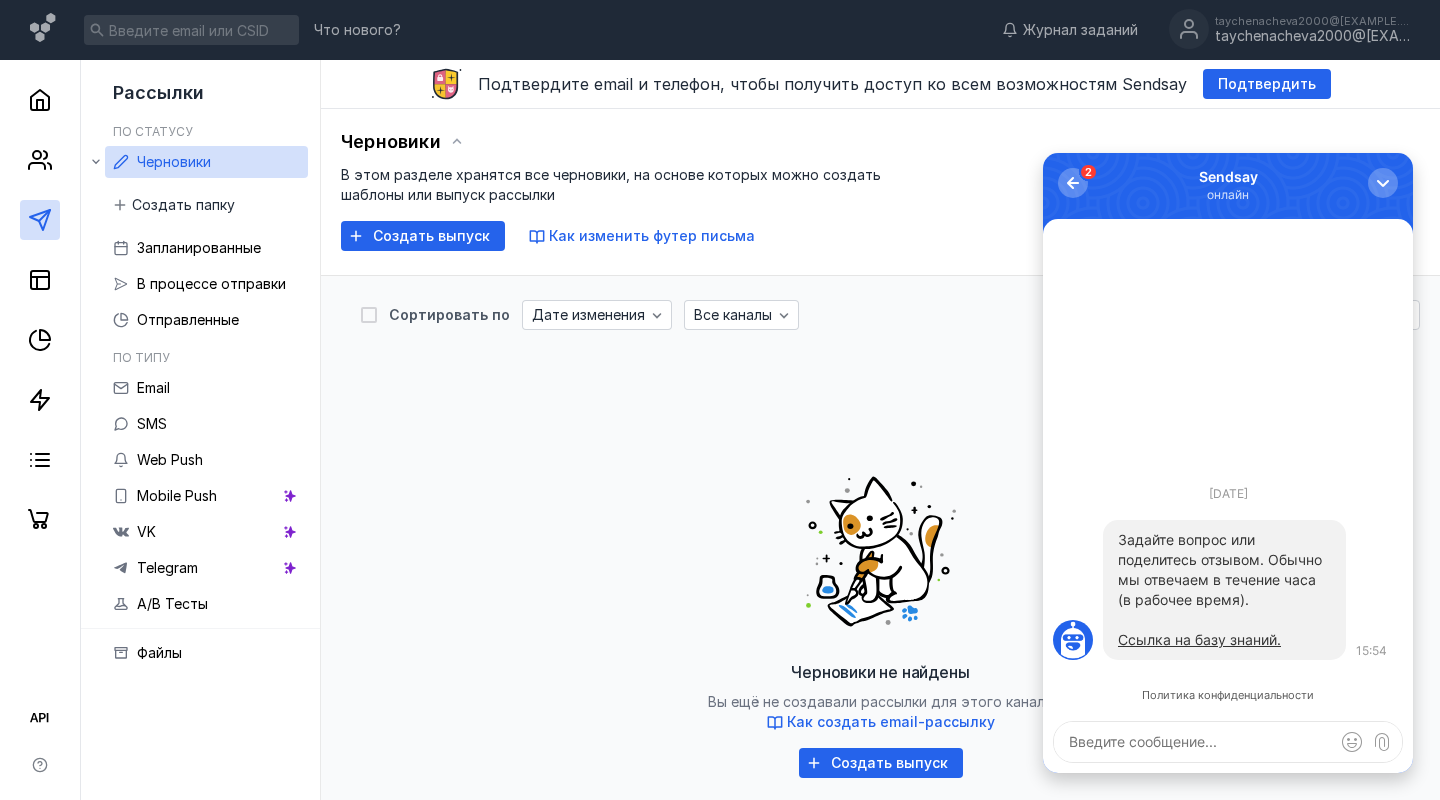 click at bounding box center (1228, 742) 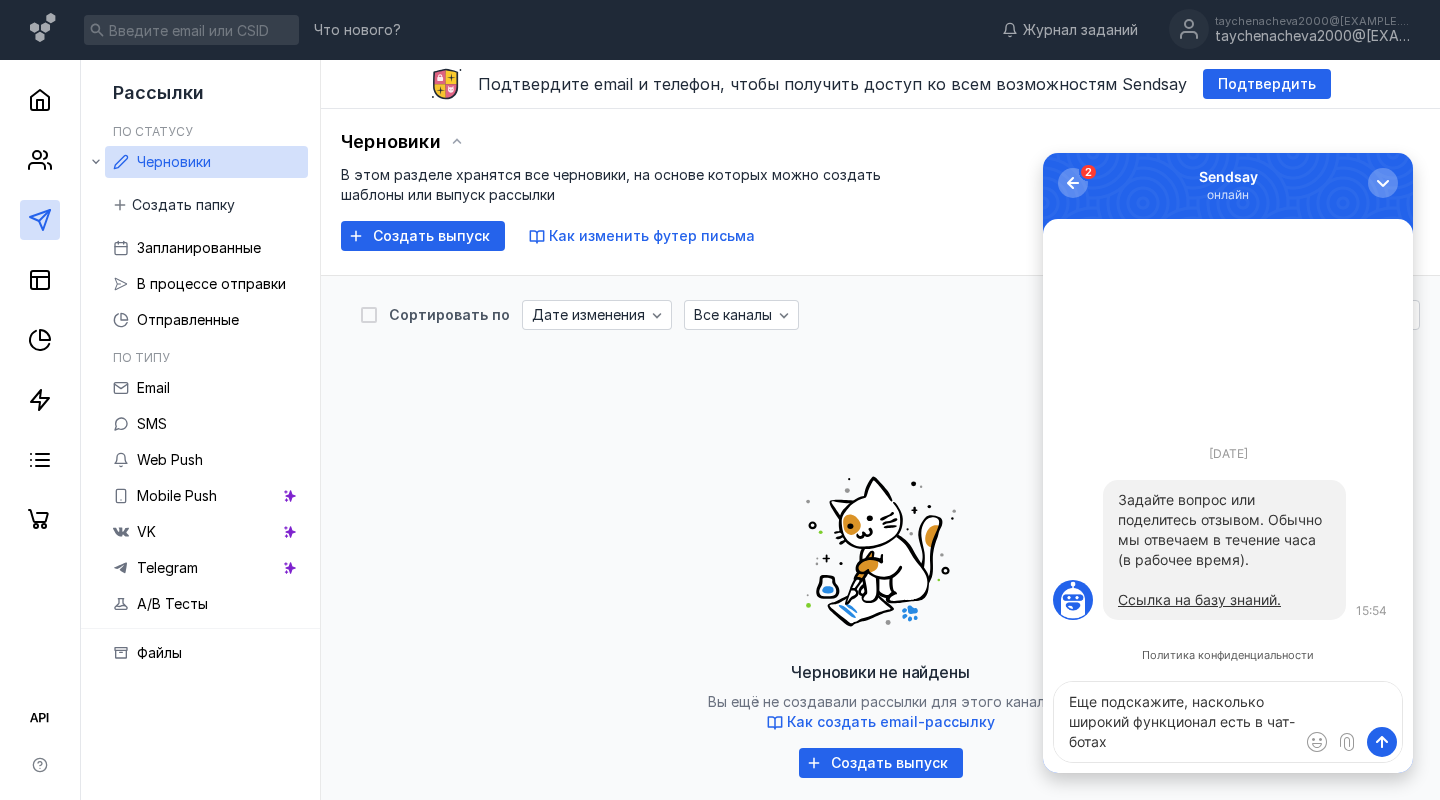 drag, startPoint x: 1147, startPoint y: 749, endPoint x: 1194, endPoint y: 723, distance: 53.712196 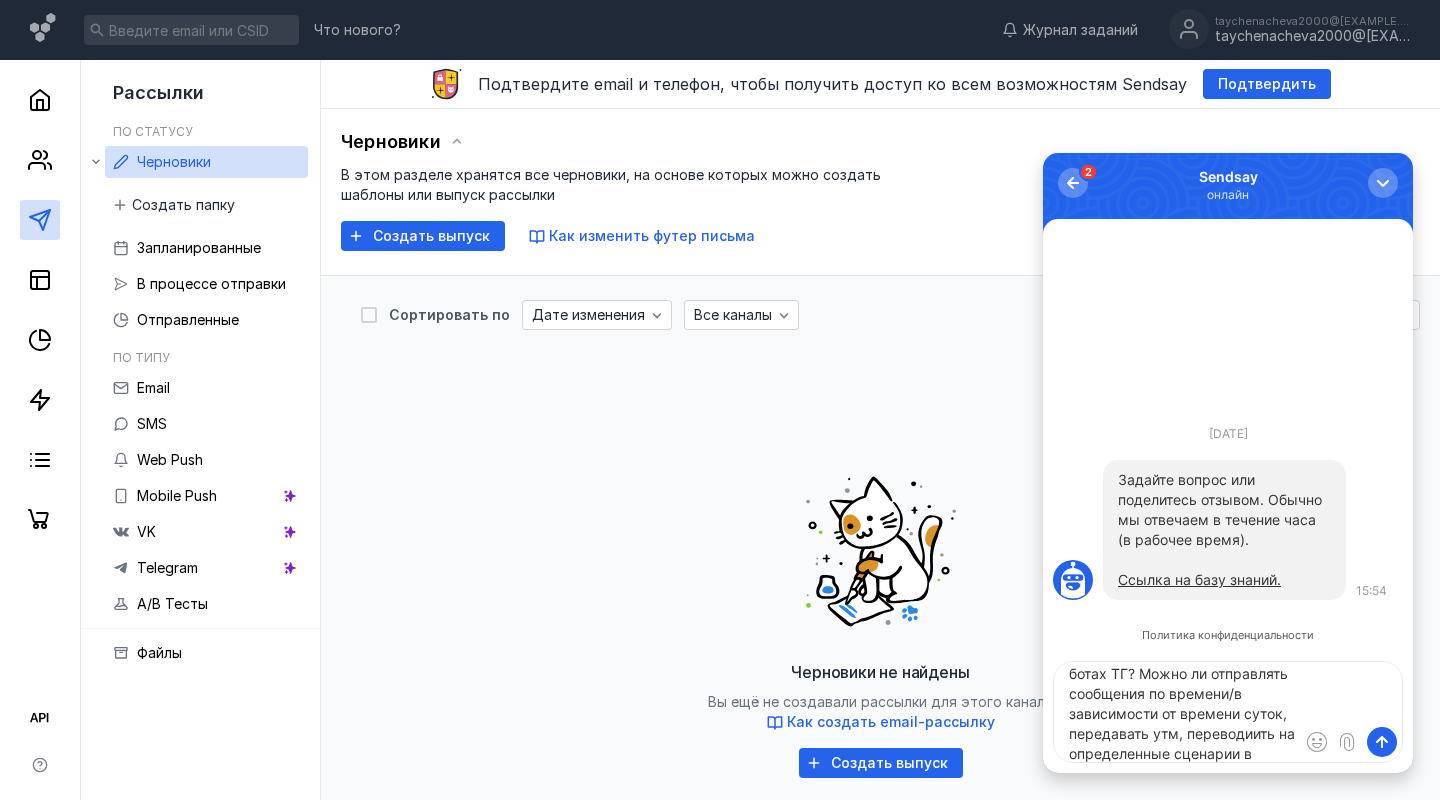 scroll, scrollTop: 68, scrollLeft: 0, axis: vertical 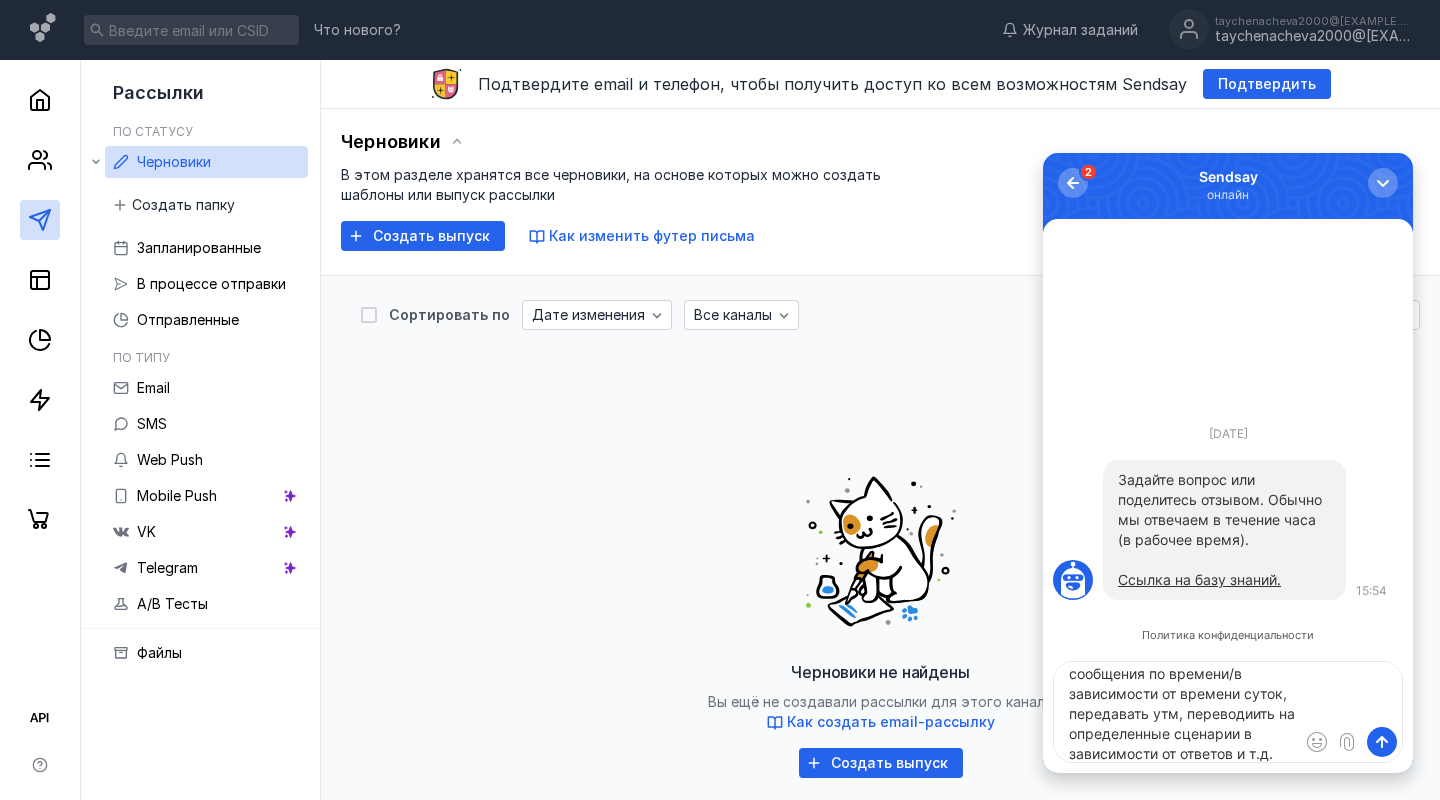 type on "Еще подскажите, насколько широкий функционал есть в чат-ботах ТГ? Можно ли отправлять сообщения по времени/в зависимости от времени суток, передавать утм, переводиить на определенные сценарии в зависимости от ответов и т.д.?" 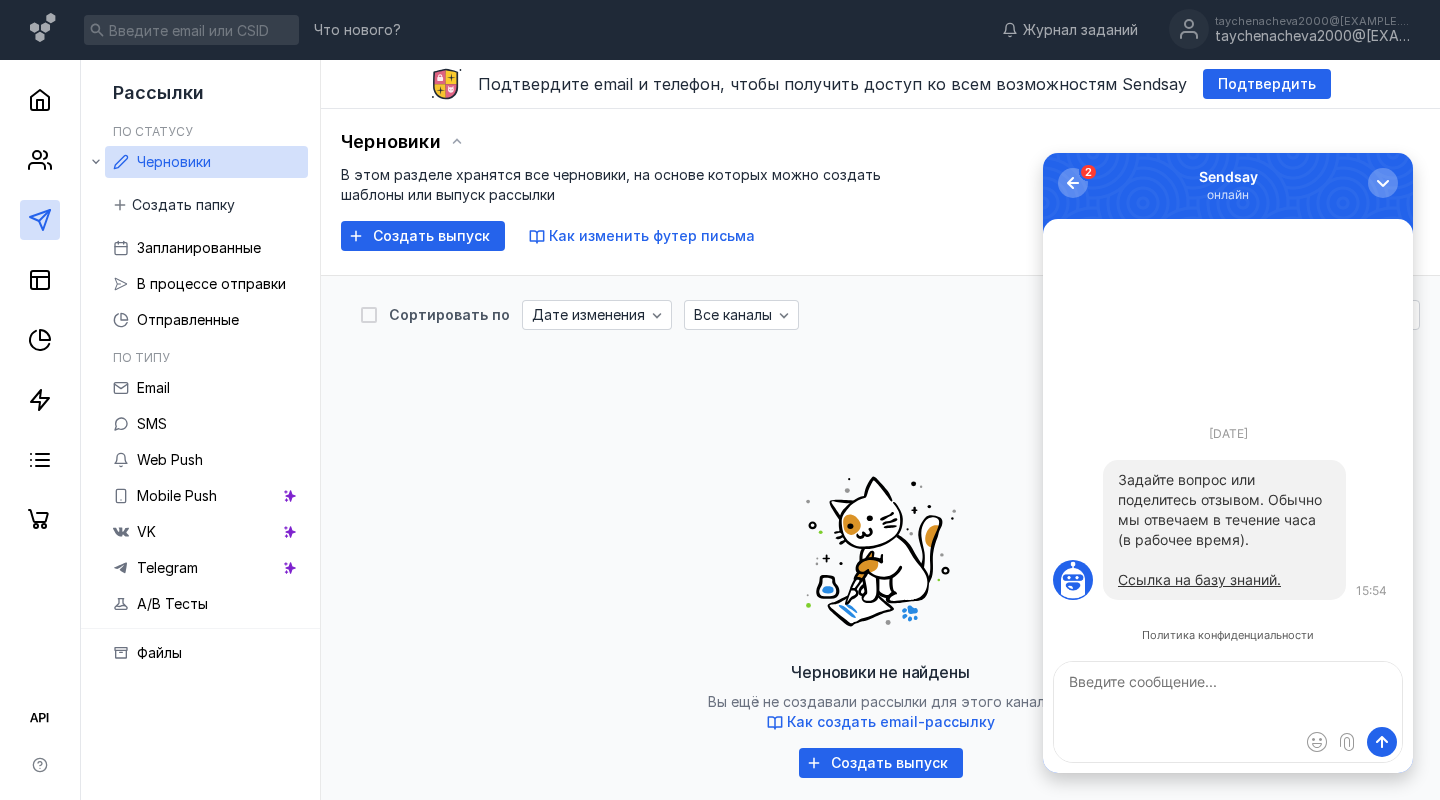 scroll, scrollTop: 0, scrollLeft: 0, axis: both 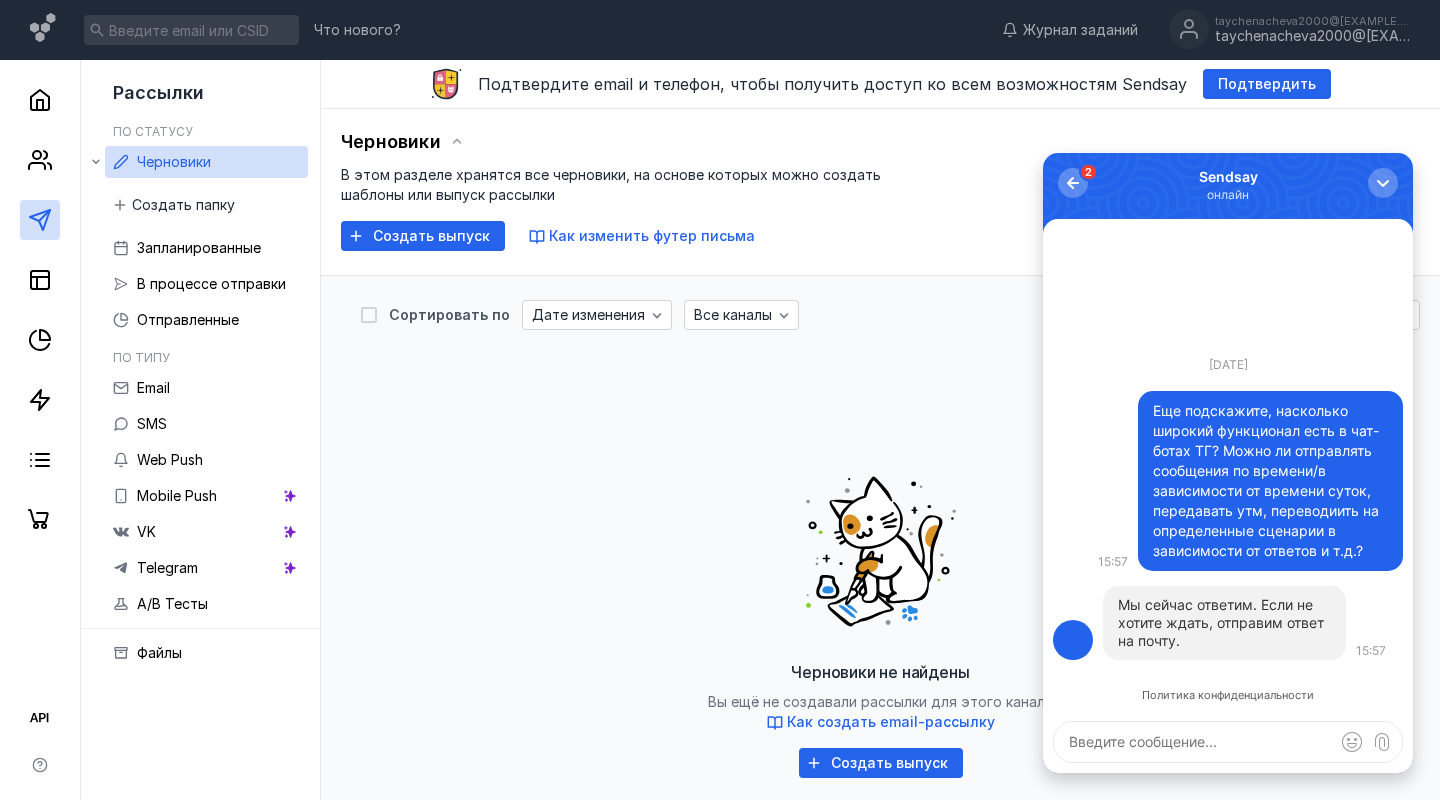 type 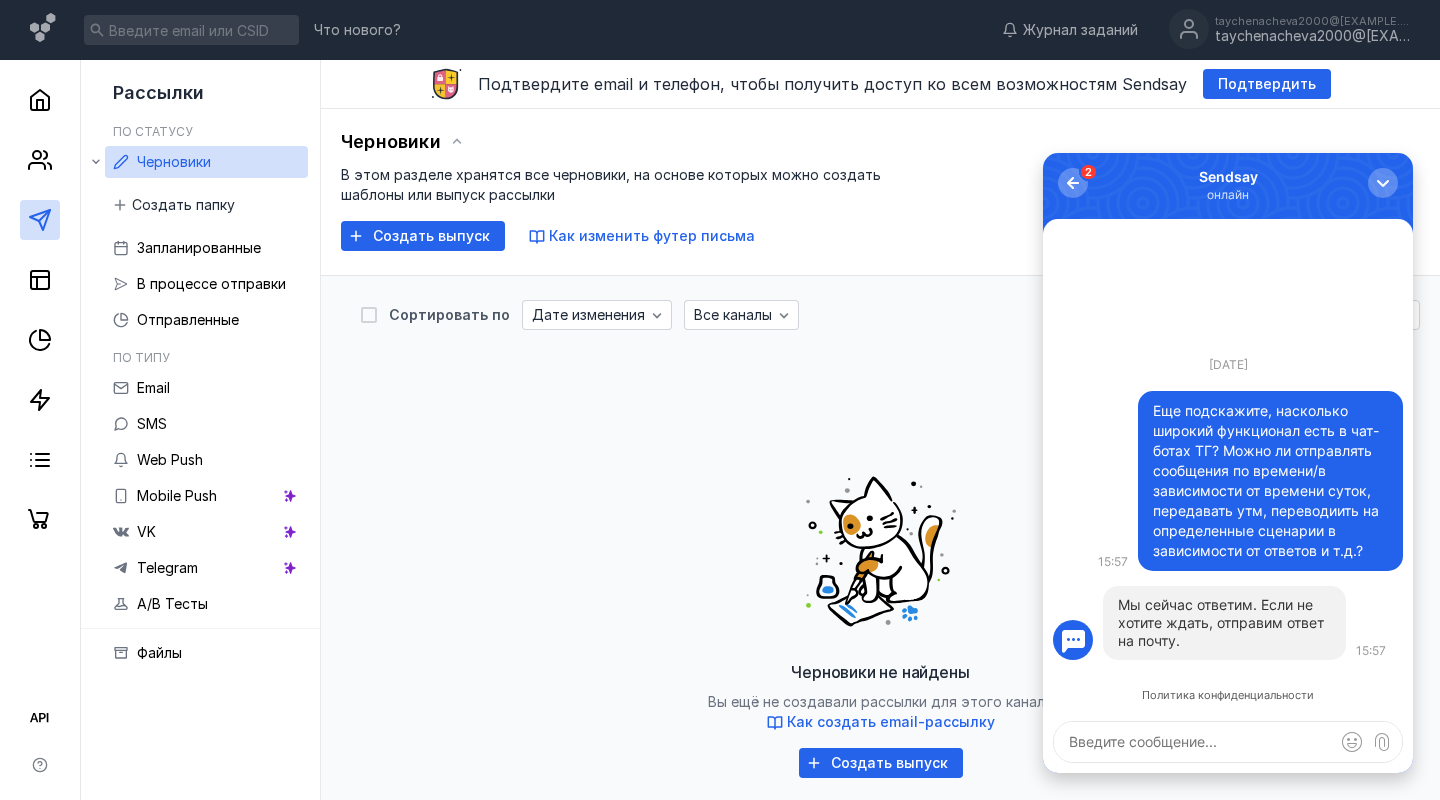 scroll, scrollTop: 16, scrollLeft: 0, axis: vertical 